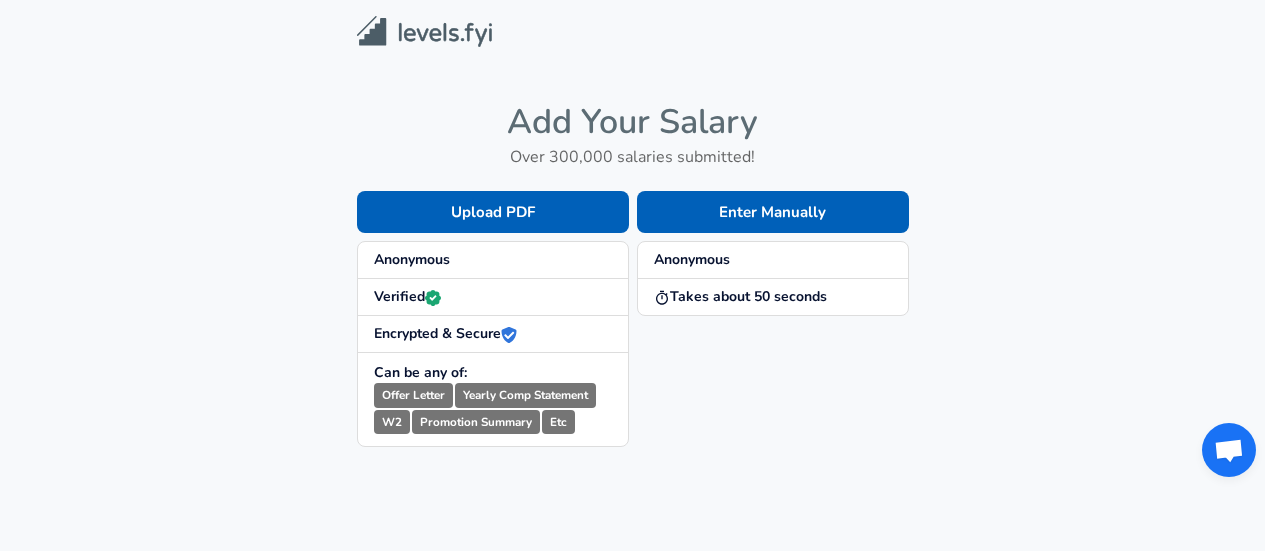 scroll, scrollTop: 0, scrollLeft: 0, axis: both 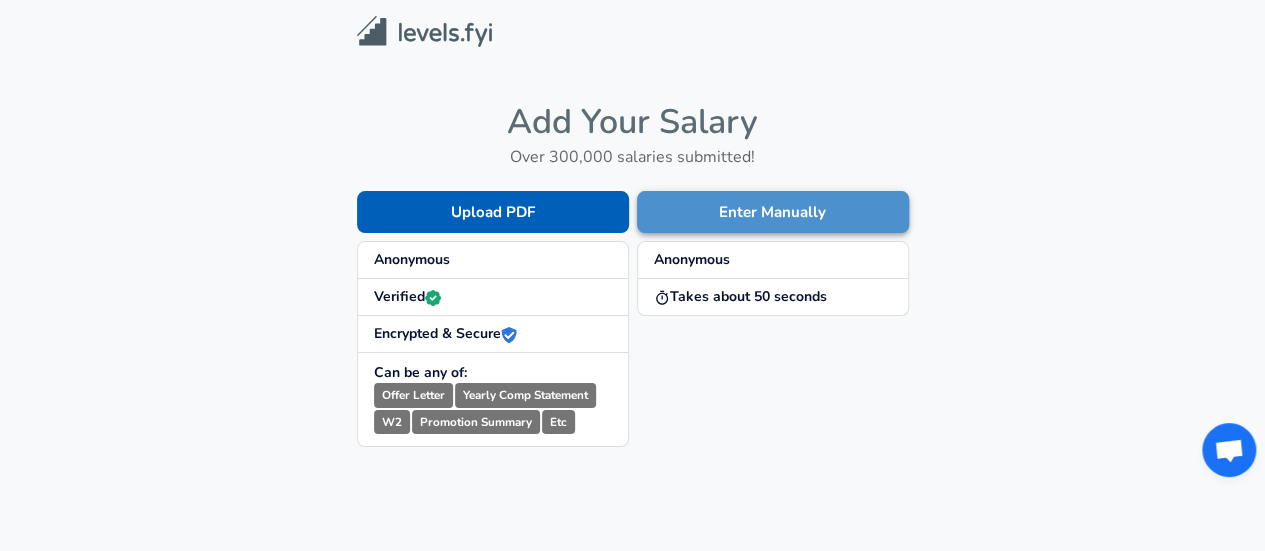 click on "Enter Manually" at bounding box center (773, 212) 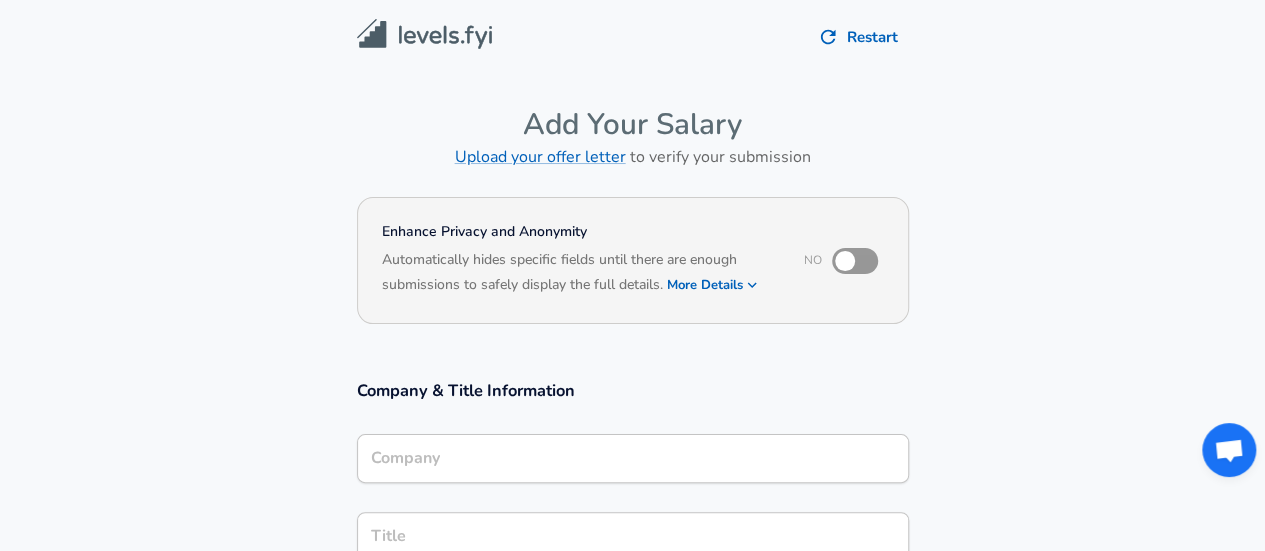 scroll, scrollTop: 20, scrollLeft: 0, axis: vertical 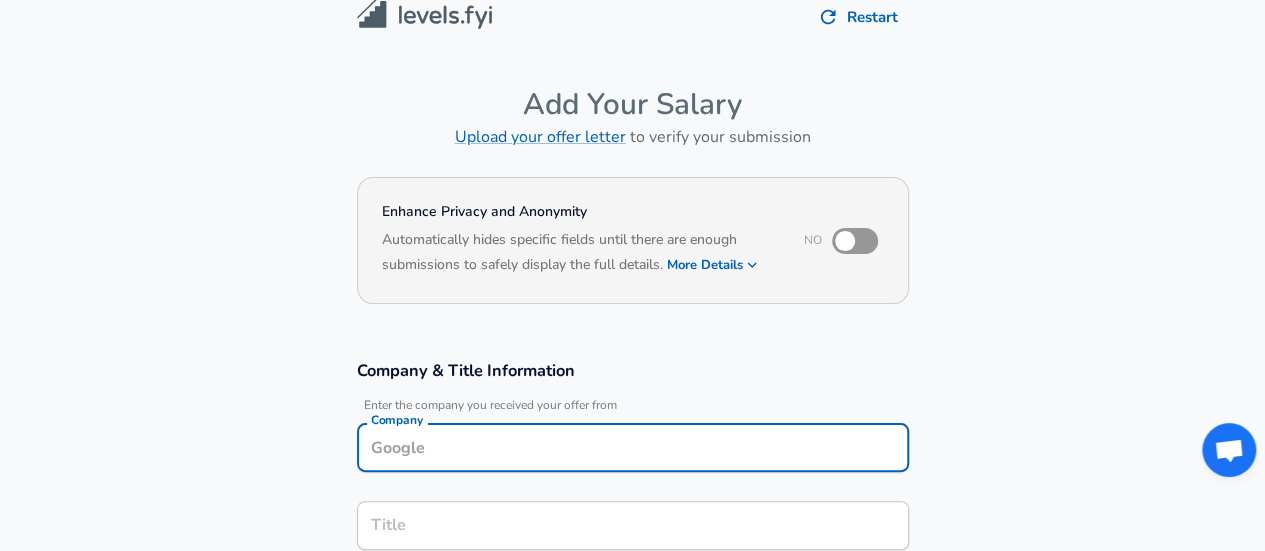 click on "Company" at bounding box center (633, 447) 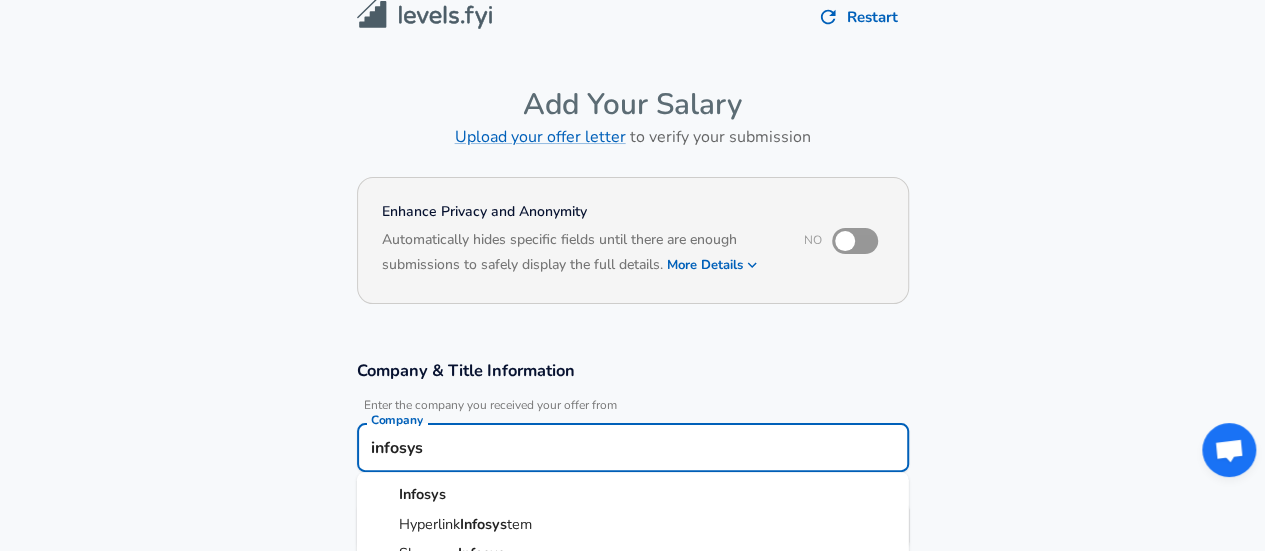 scroll, scrollTop: 2, scrollLeft: 0, axis: vertical 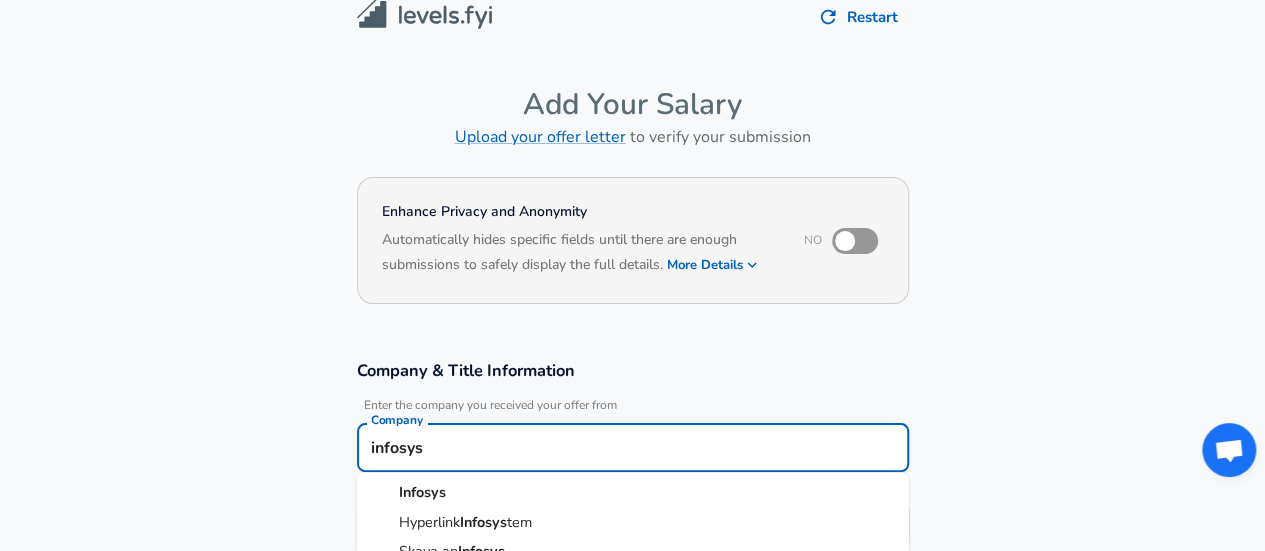 click on "Infosys" at bounding box center (422, 492) 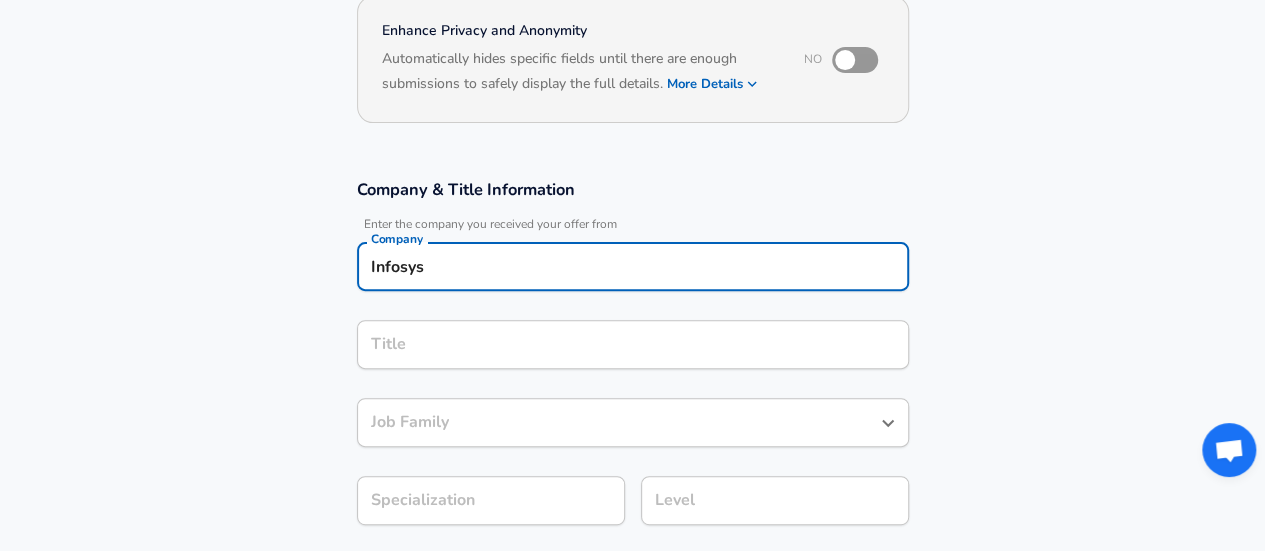 scroll, scrollTop: 271, scrollLeft: 0, axis: vertical 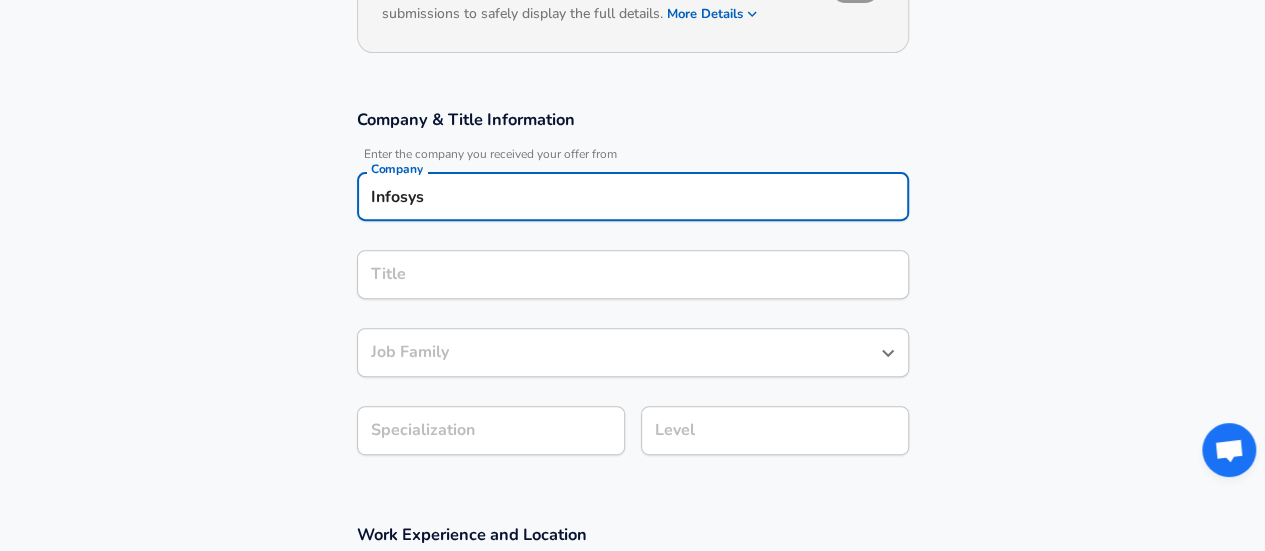 type on "Infosys" 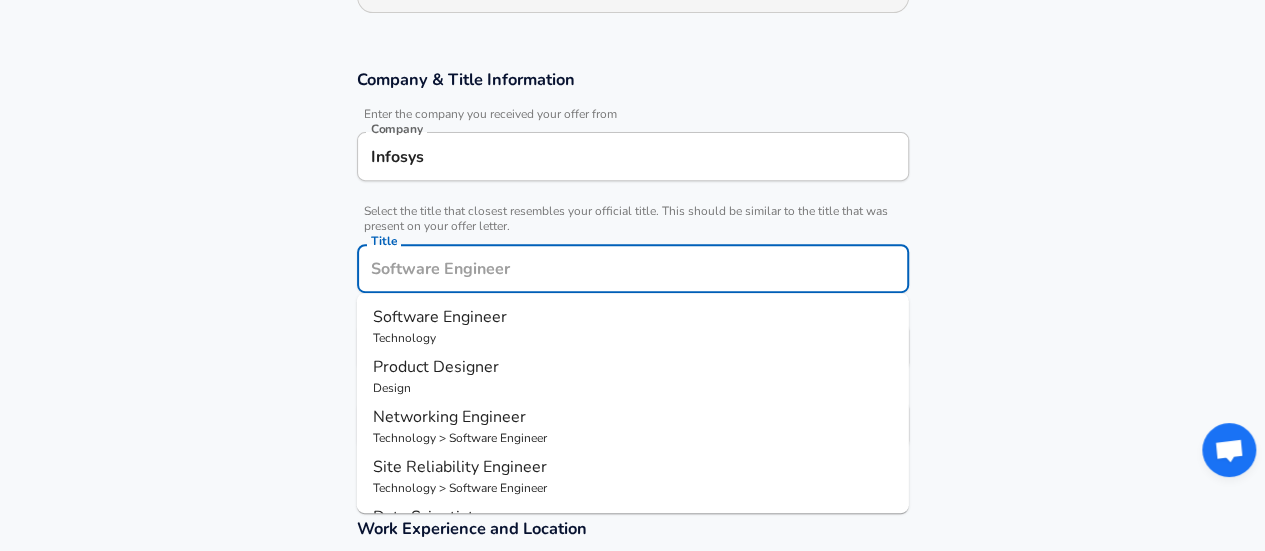 click on "Title" at bounding box center [633, 268] 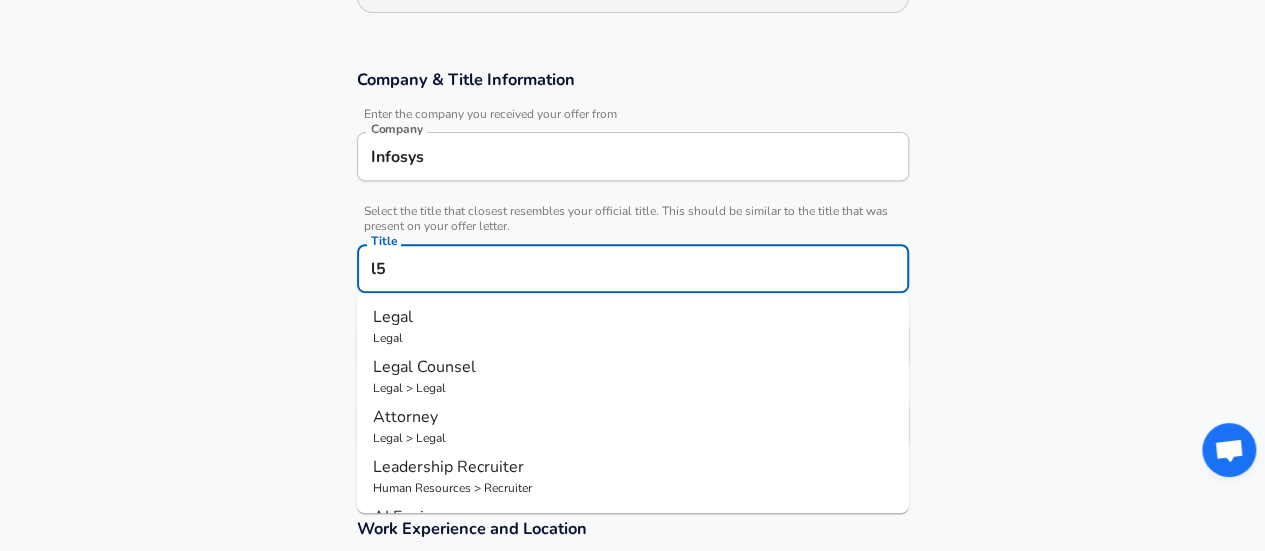 type on "l" 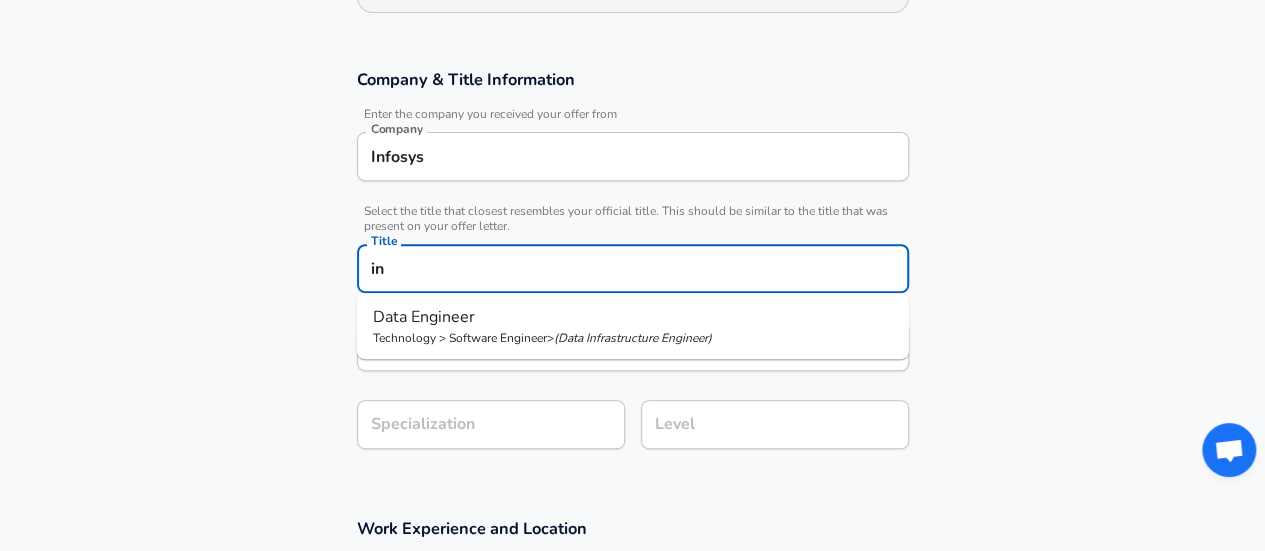 type on "i" 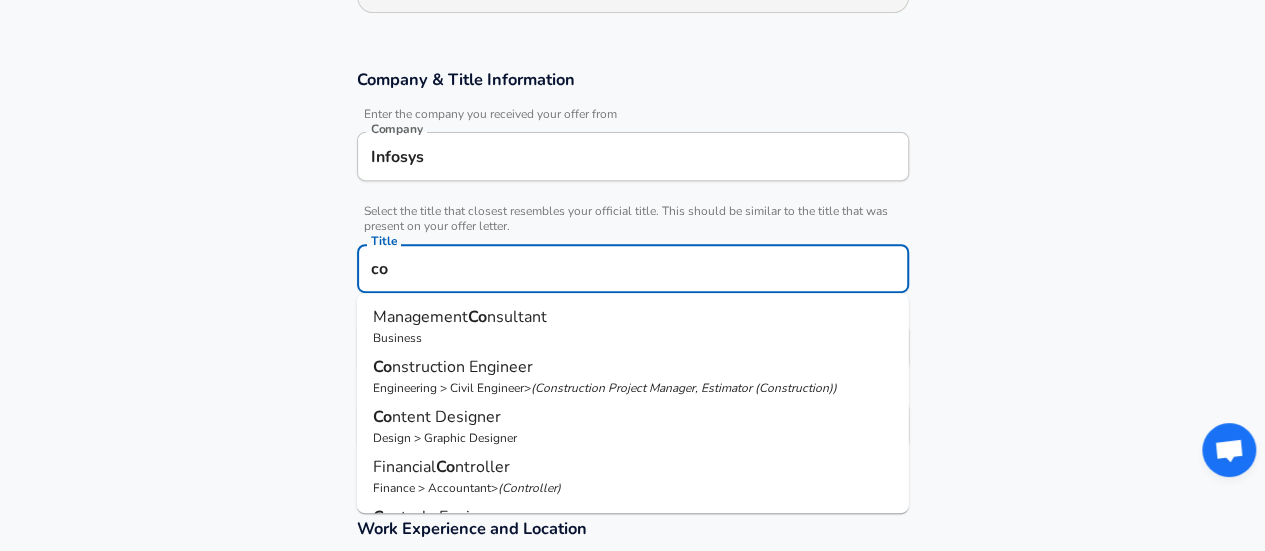 type on "c" 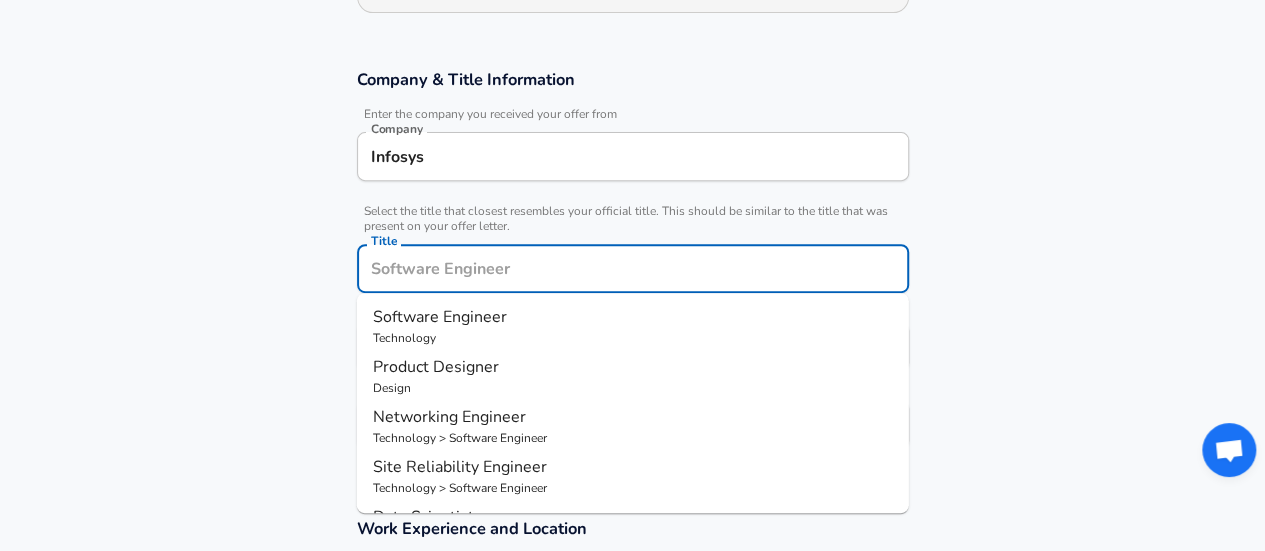 scroll, scrollTop: 112, scrollLeft: 0, axis: vertical 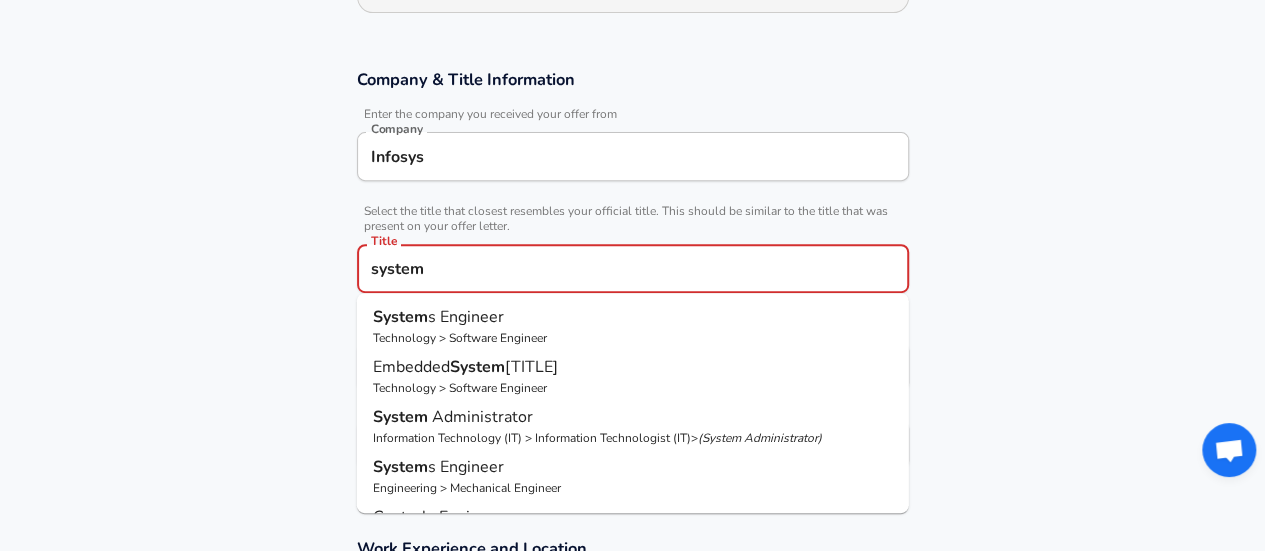 click on "Administrator" at bounding box center [482, 417] 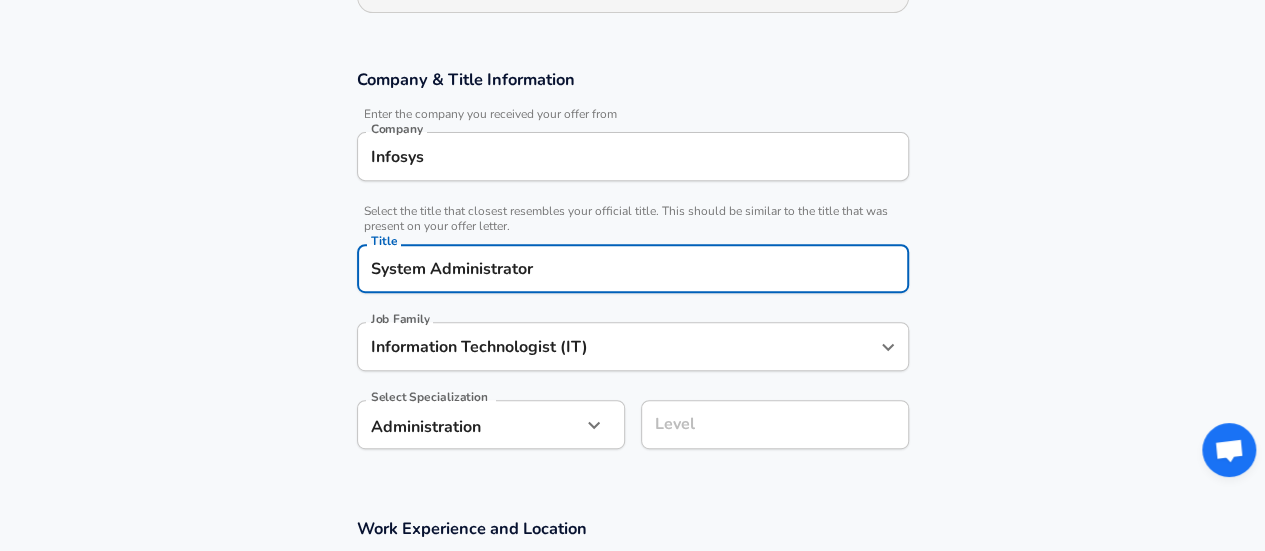 type on "System Administrator" 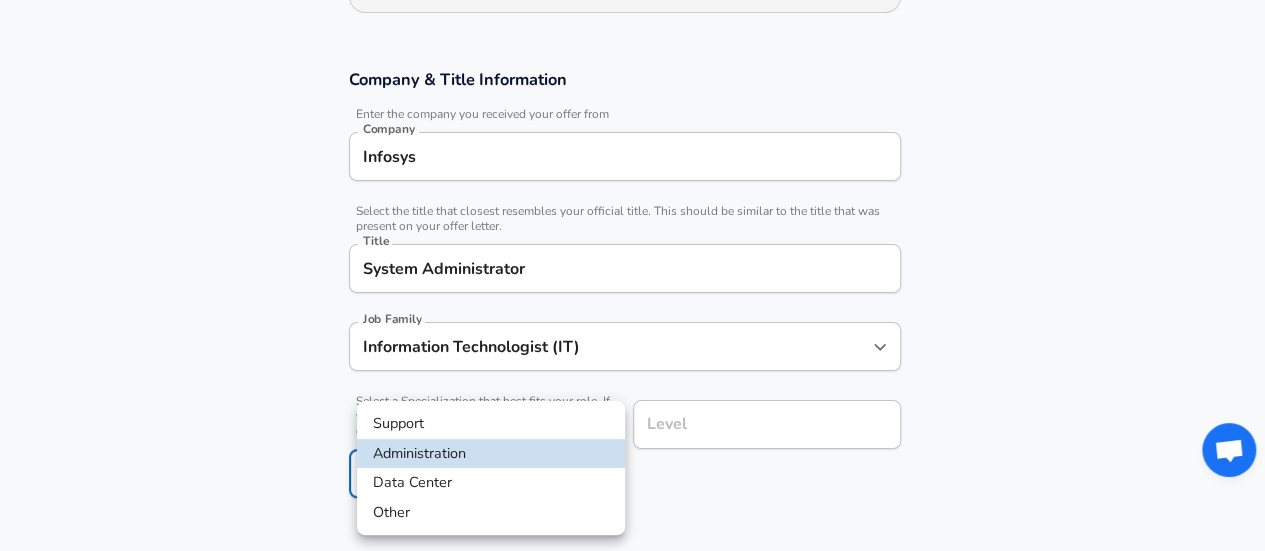 scroll, scrollTop: 371, scrollLeft: 0, axis: vertical 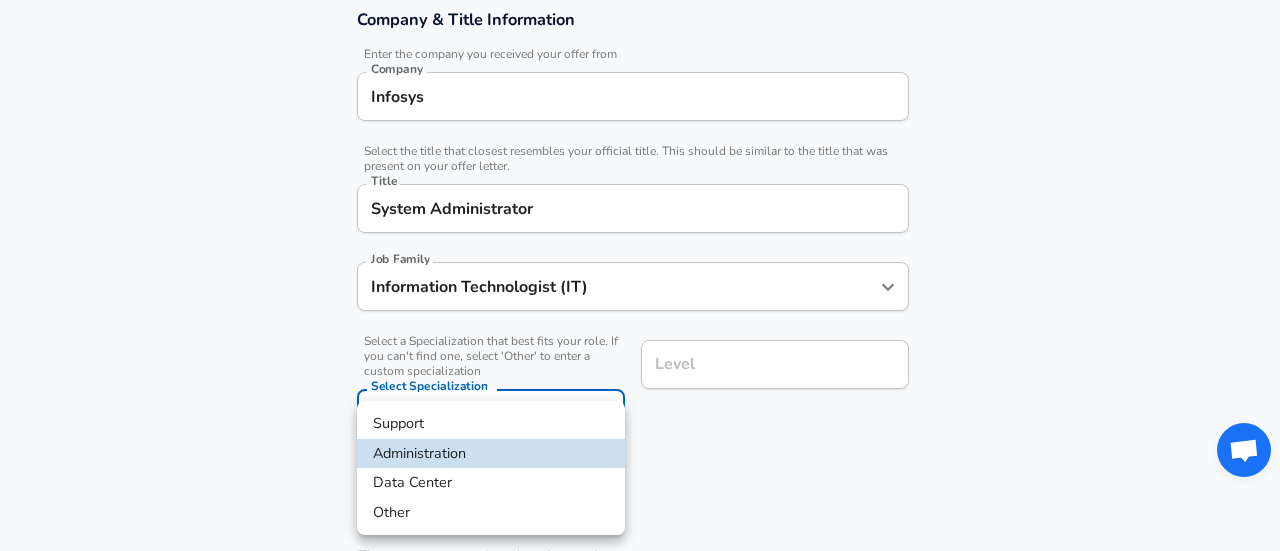 click on "Restart Add Your Salary Upload your offer letter to verify your submission Enhance Privacy and Anonymity No Automatically hides specific fields until there are enough submissions to safely display the full details. More Details Based on your submission and the data points that we have already collected, we will automatically hide and anonymize specific fields if there aren't enough data points to remain sufficiently anonymous. Company & Title Information Enter the company you received your offer from Company [COMPANY] Company Select the title that closest resembles your official title. This should be similar to the title that was present on your offer letter. Title [TITLE] Job Family Information Technologist (IT) Job Family Select a Specialization that best fits your role. If you can't find one, select 'Other' to enter a custom specialization Select Specialization Administration Administration Select Specialization Level [LEVEL] Work Experience and Location New Offer Employee and" at bounding box center (640, -96) 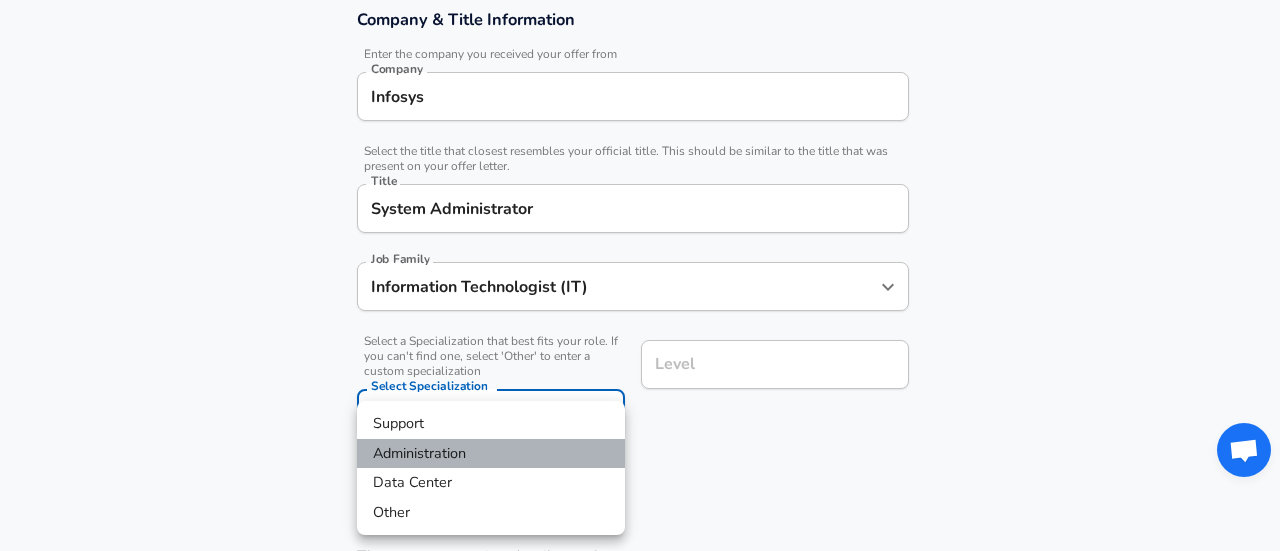 click on "Administration" at bounding box center [491, 454] 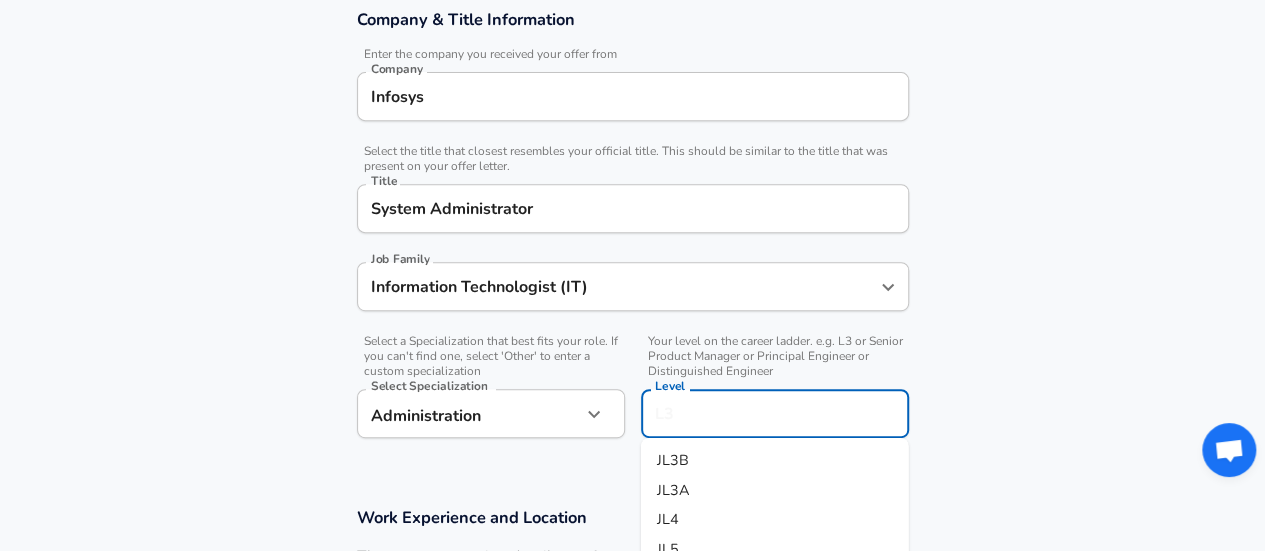 scroll, scrollTop: 411, scrollLeft: 0, axis: vertical 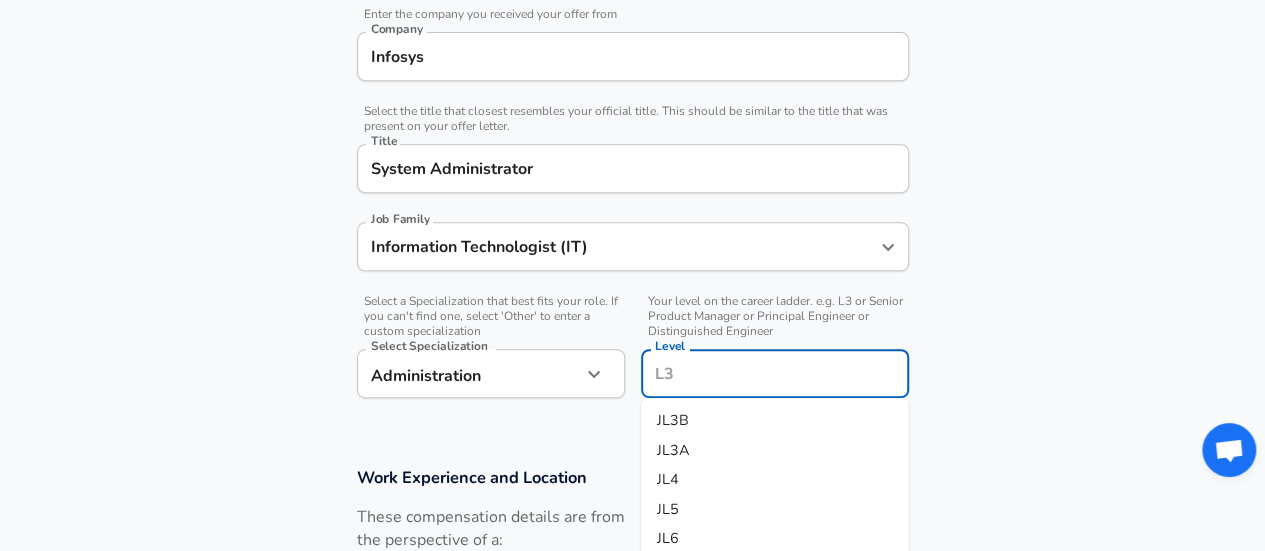 click on "Level" at bounding box center (775, 373) 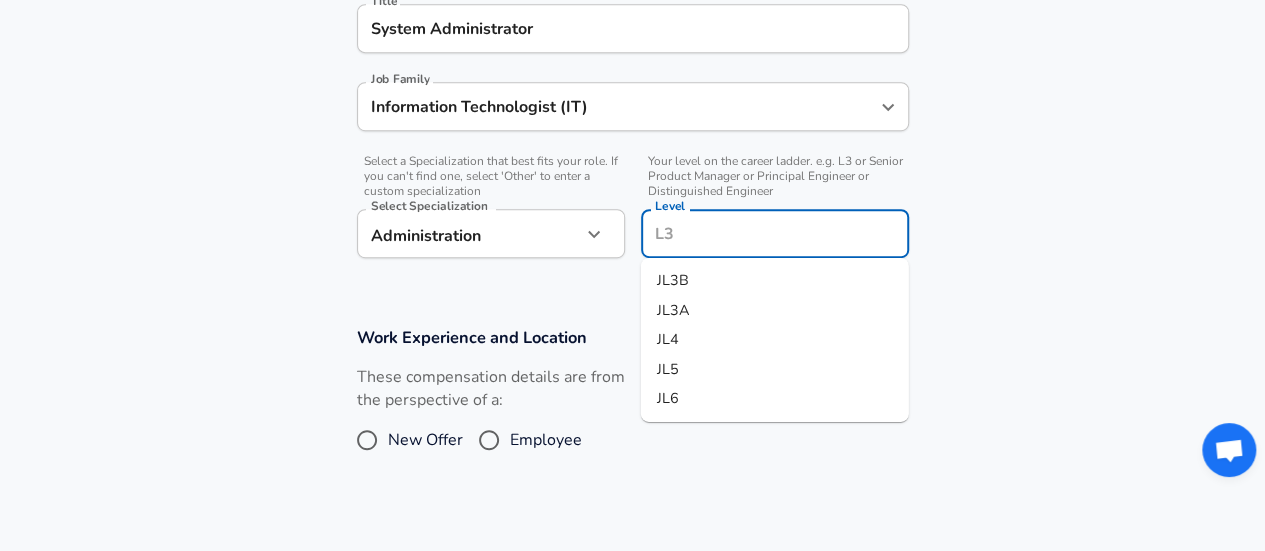 scroll, scrollTop: 553, scrollLeft: 0, axis: vertical 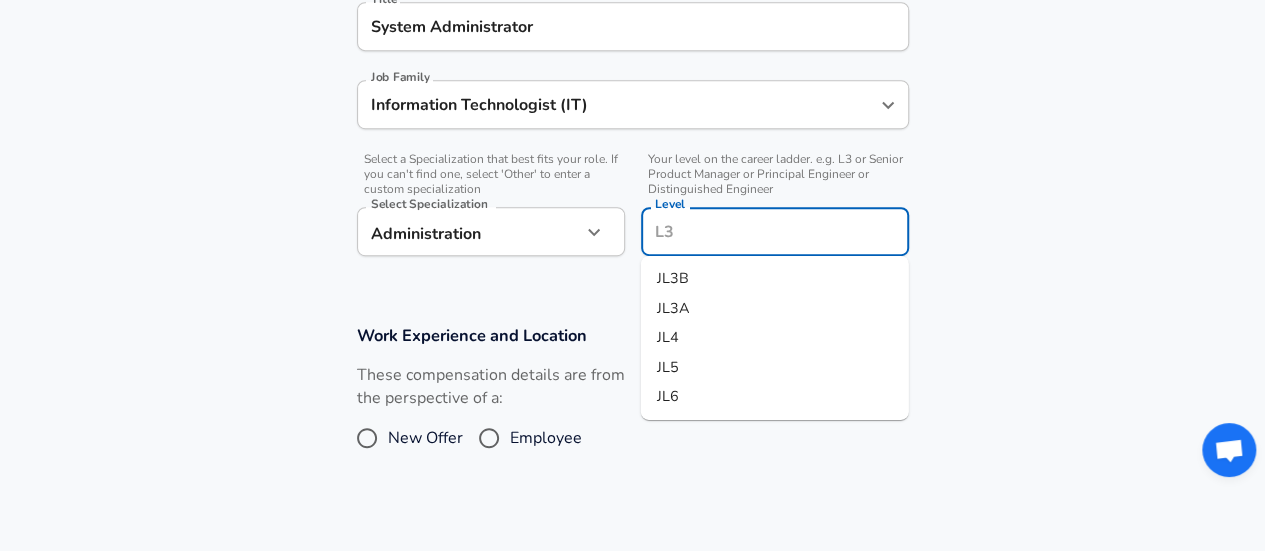 click on "JL6" at bounding box center (775, 397) 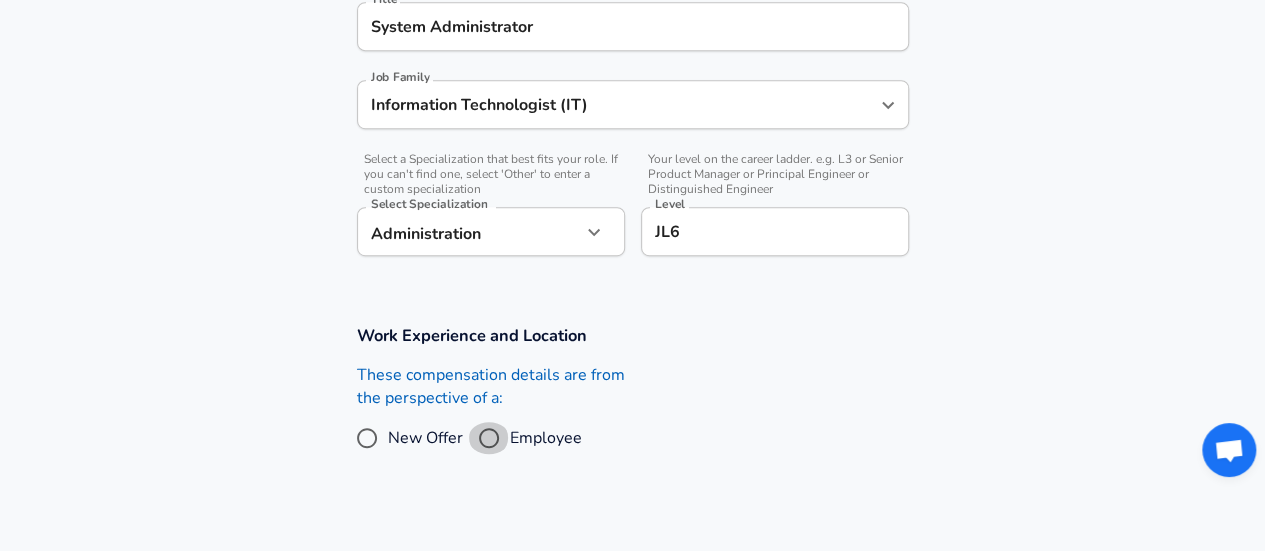 click on "Employee" at bounding box center [489, 438] 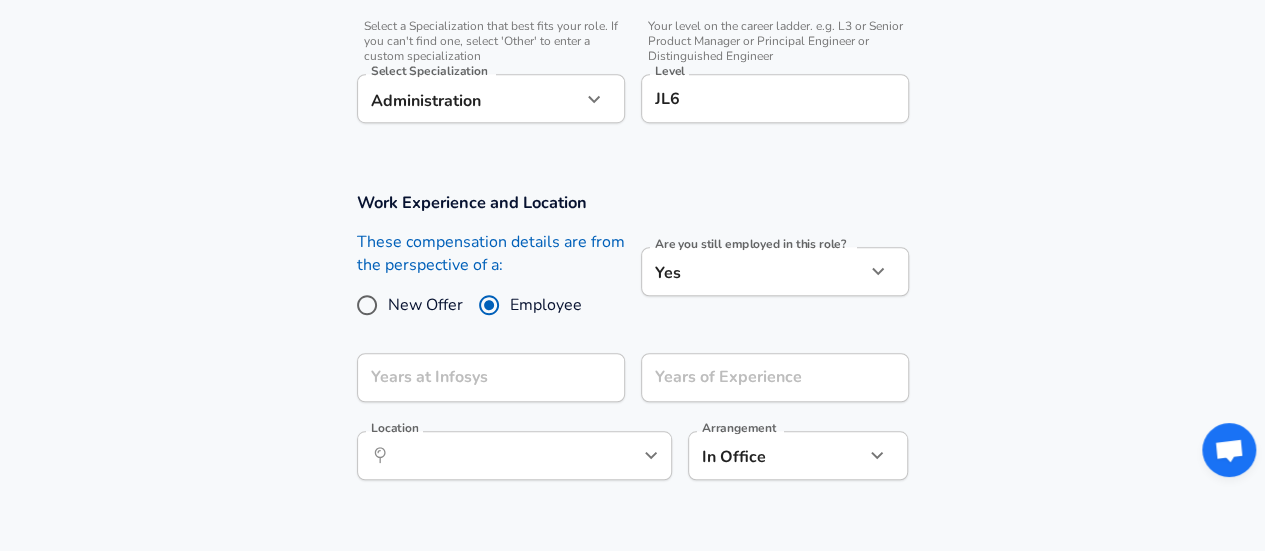scroll, scrollTop: 687, scrollLeft: 0, axis: vertical 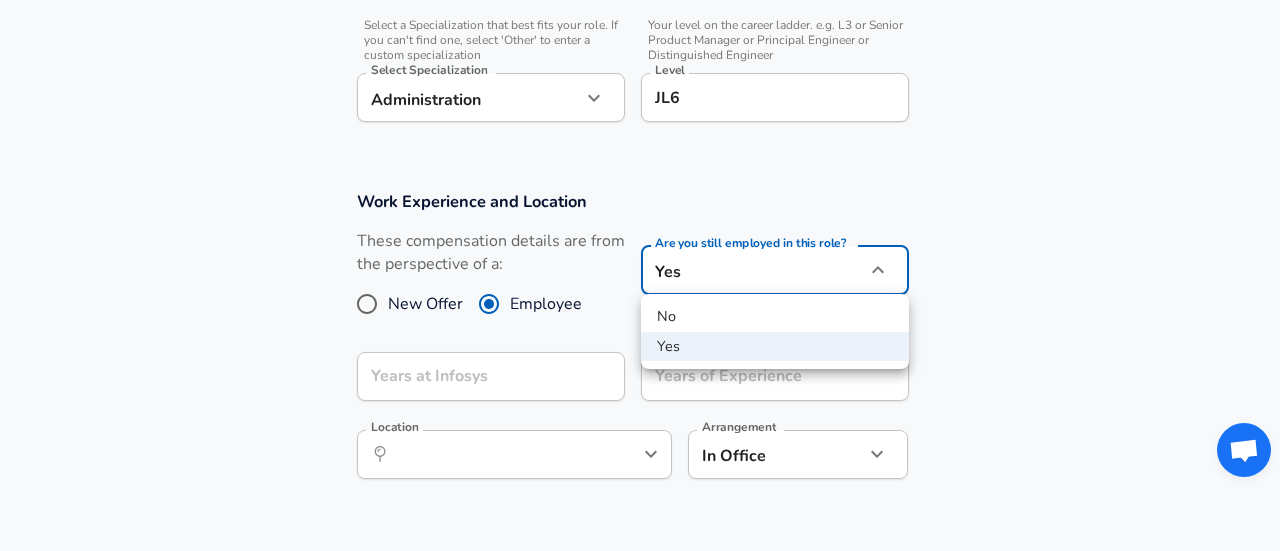 click on "[LEVEL]" at bounding box center [640, -412] 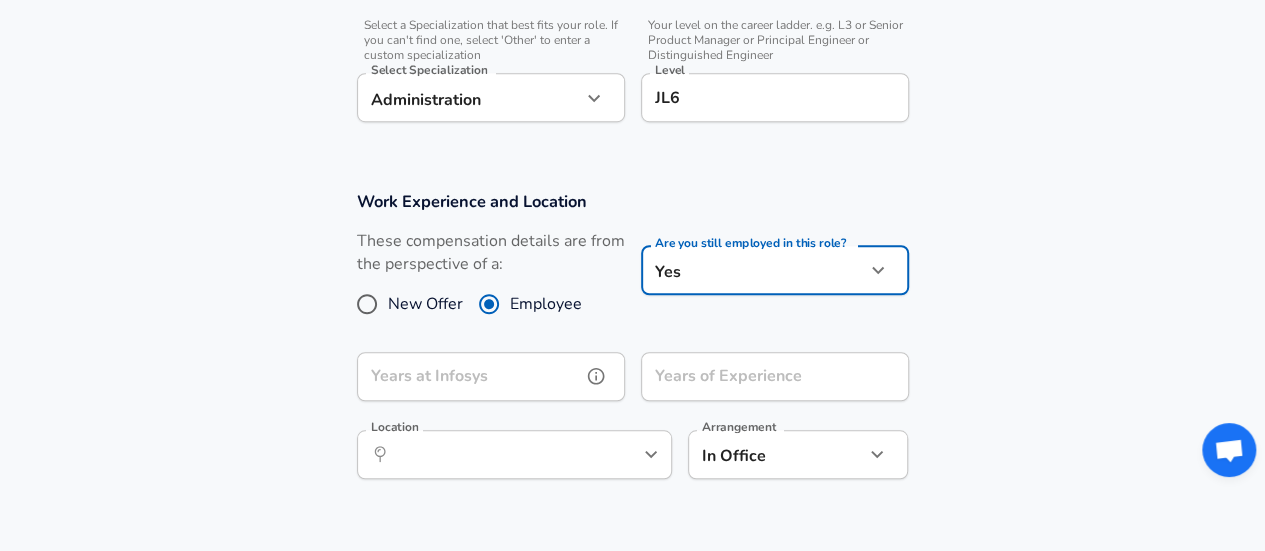 click on "Years at Infosys" at bounding box center (469, 376) 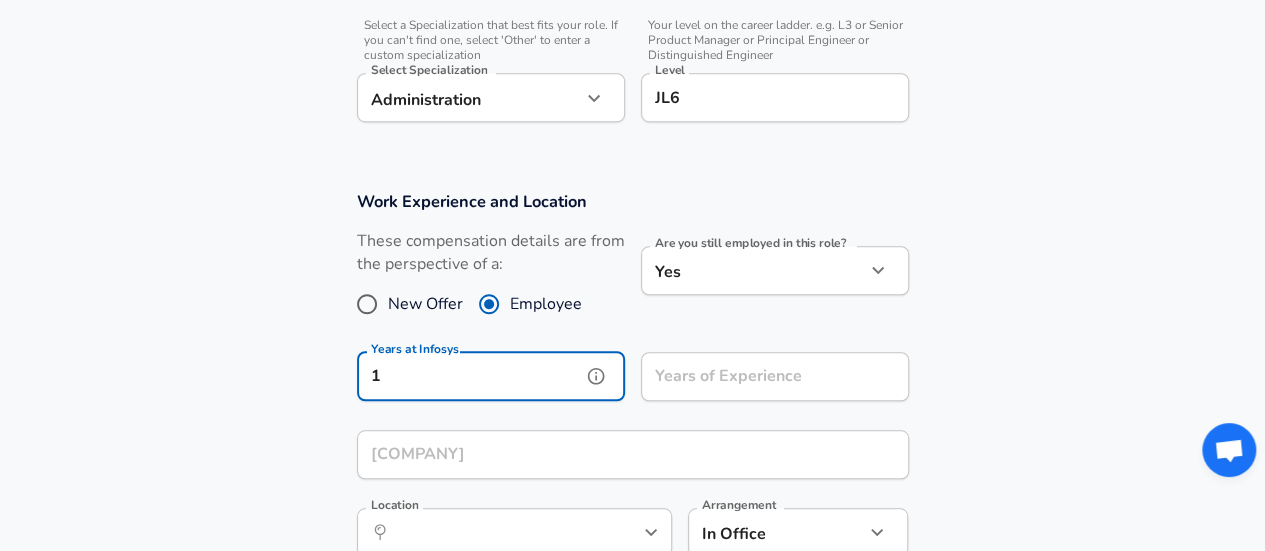 type on "1" 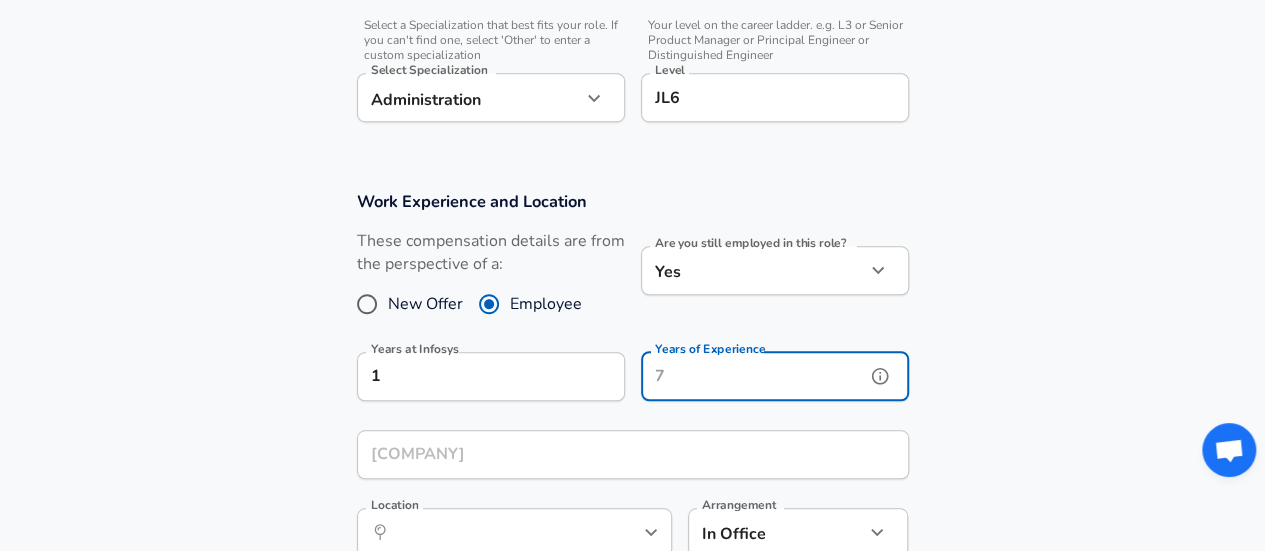 click on "Years of Experience" at bounding box center [753, 376] 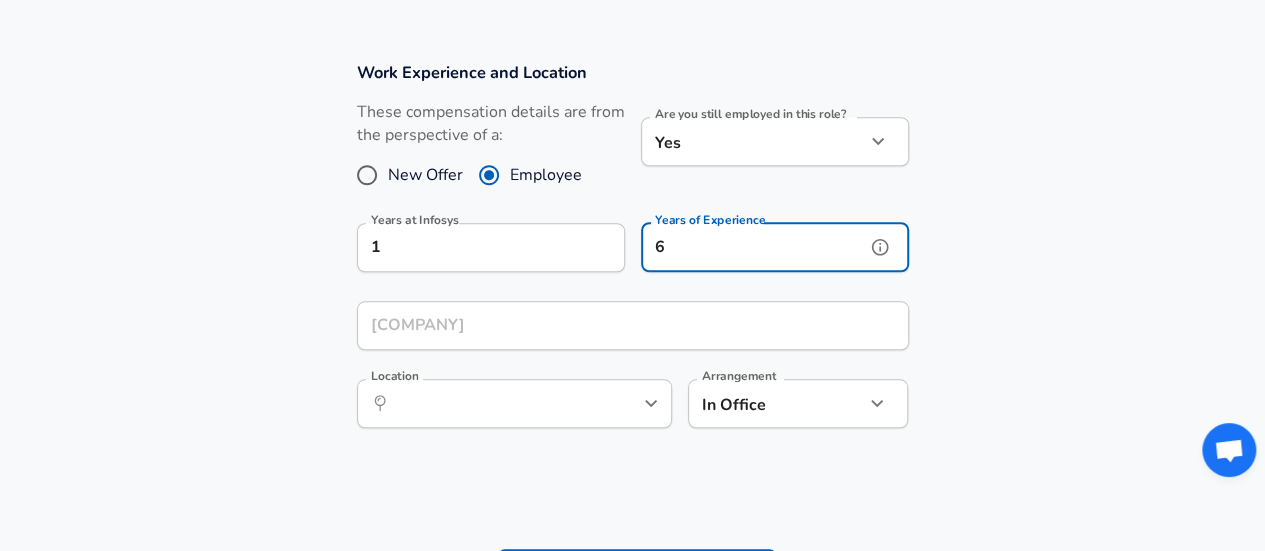 scroll, scrollTop: 833, scrollLeft: 0, axis: vertical 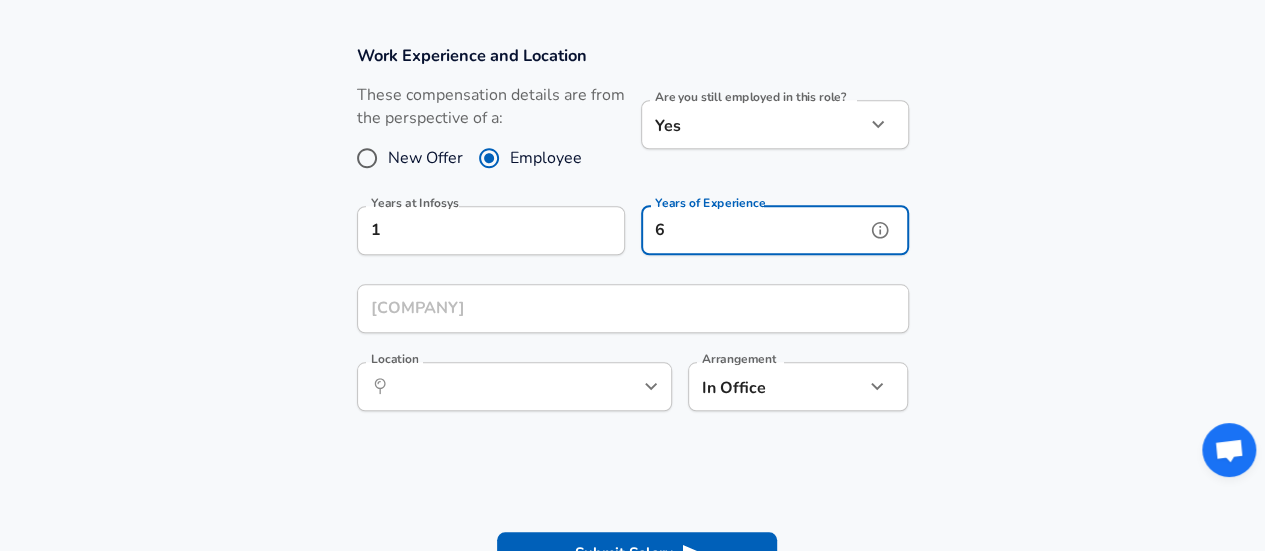 type on "6" 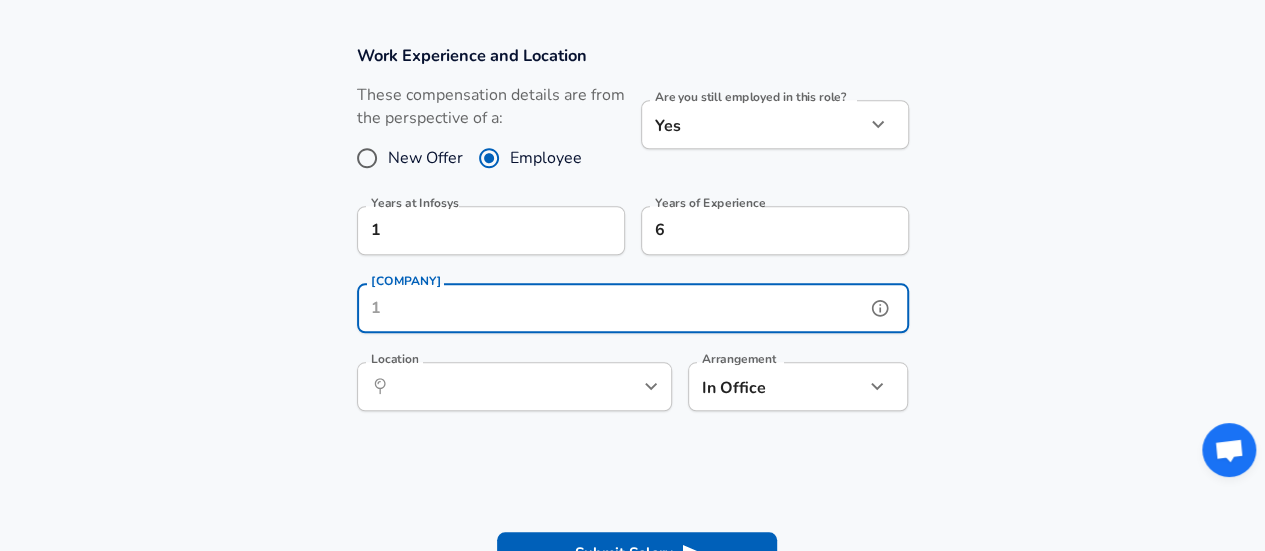 click on "[COMPANY]" at bounding box center [611, 308] 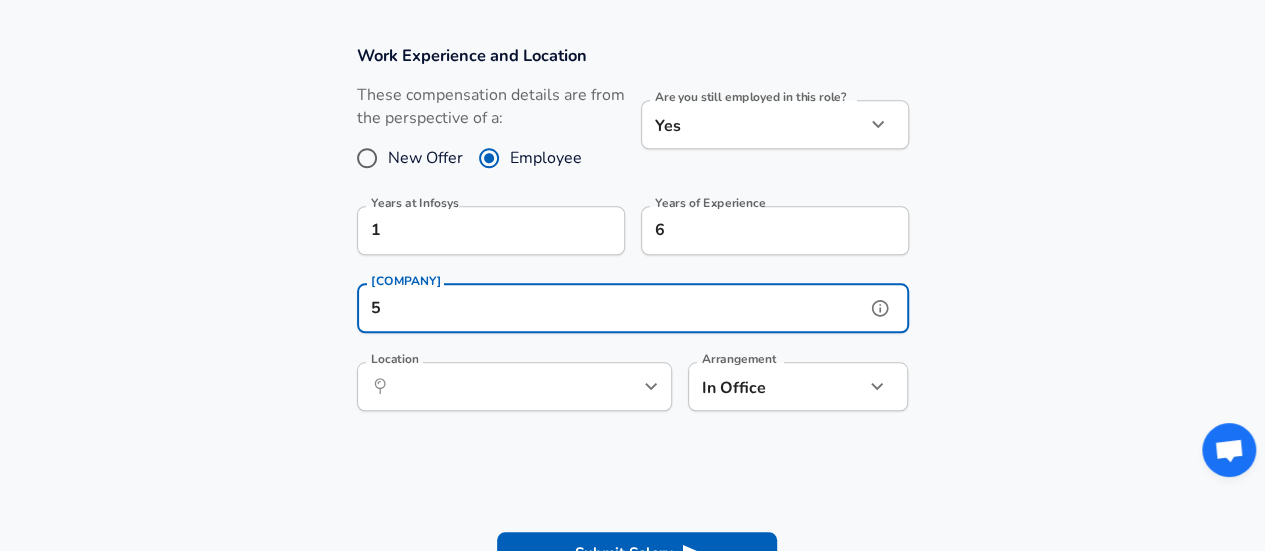type on "5" 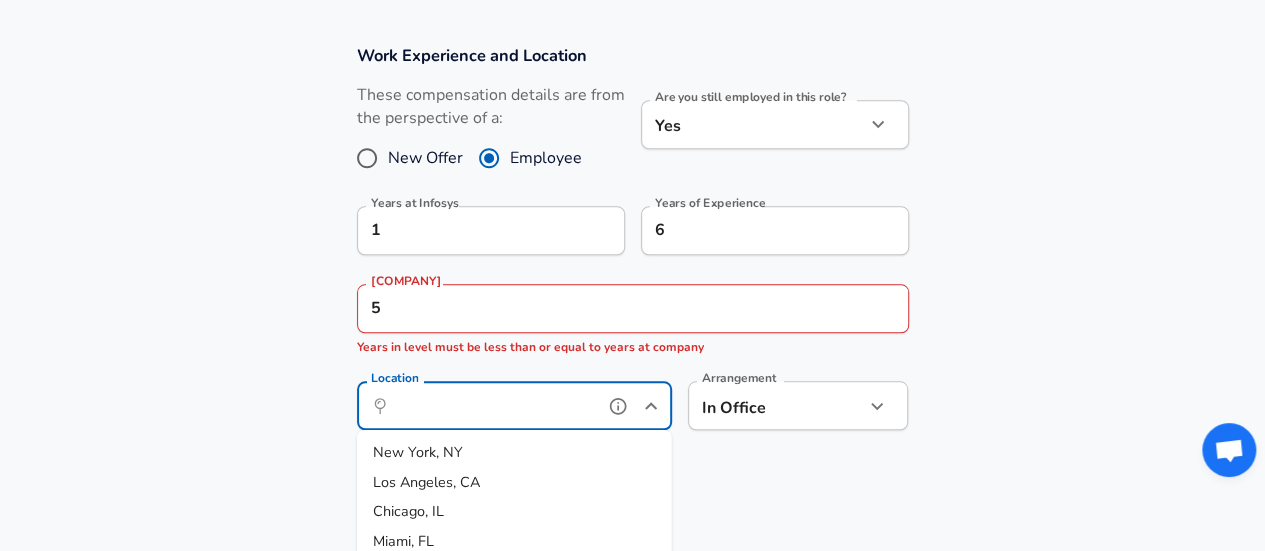 click on "Location" at bounding box center (492, 405) 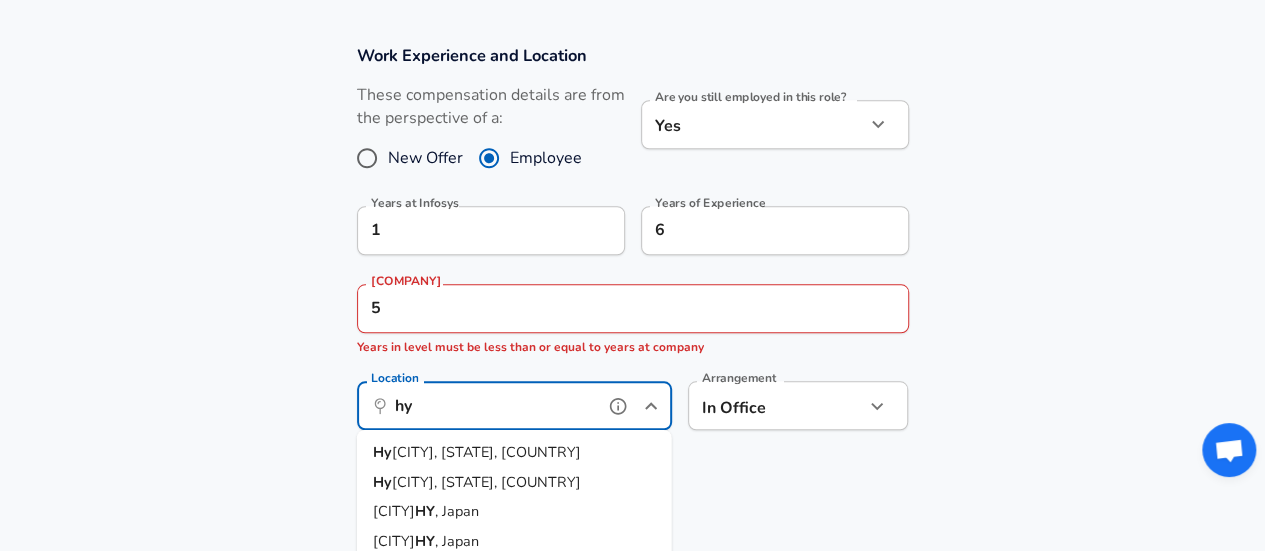 click on "[CITY], [STATE], [COUNTRY]" at bounding box center [486, 452] 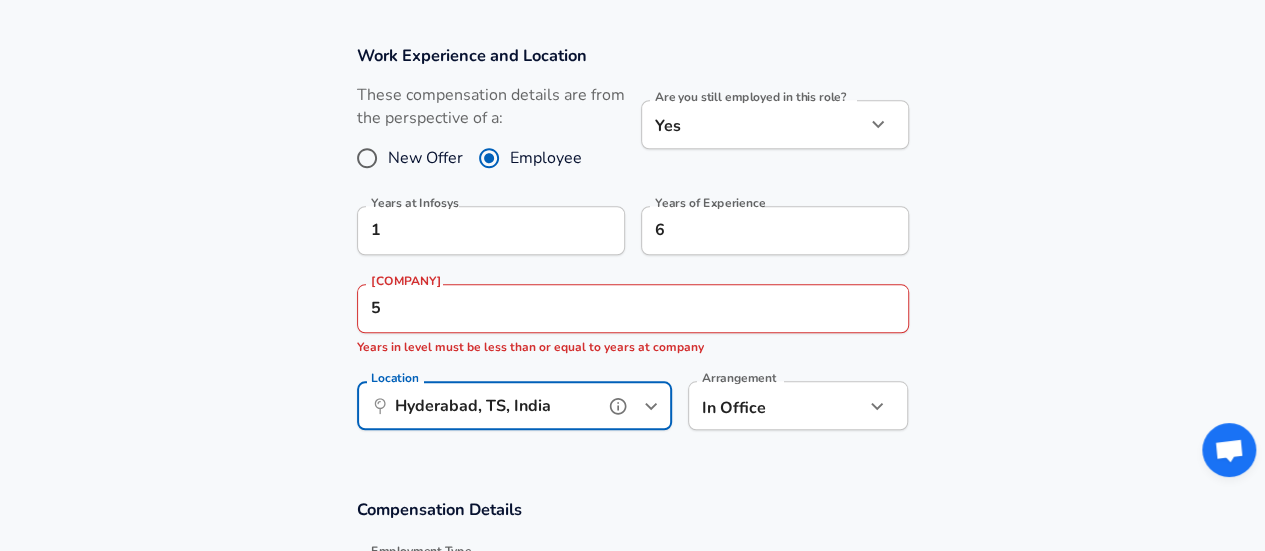 type on "Hyderabad, TS, India" 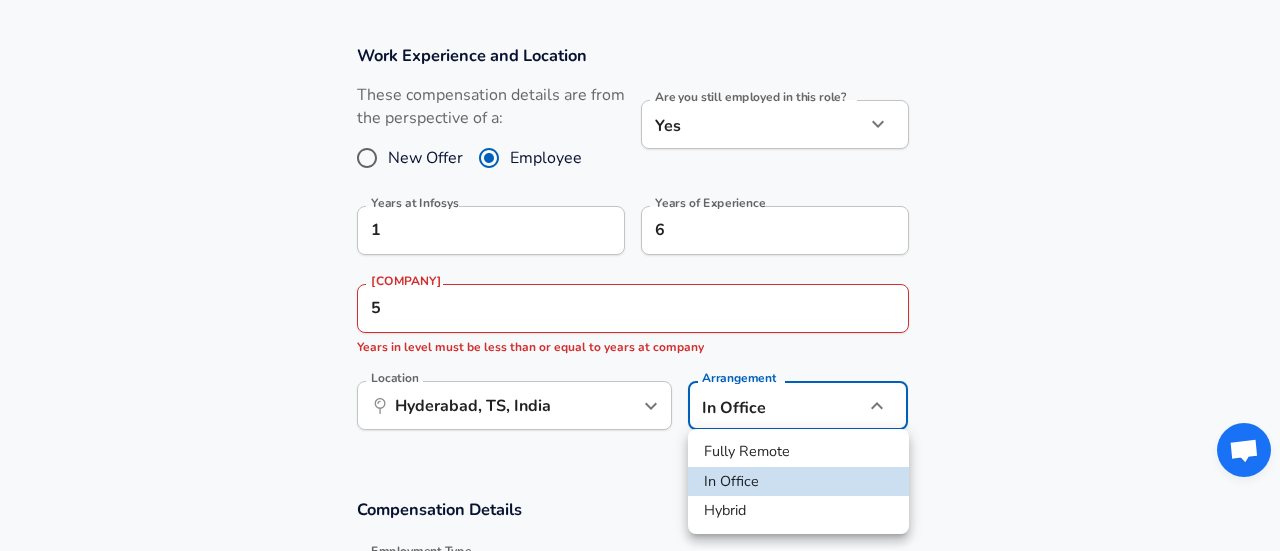 click on "[LEVEL]" at bounding box center (640, -558) 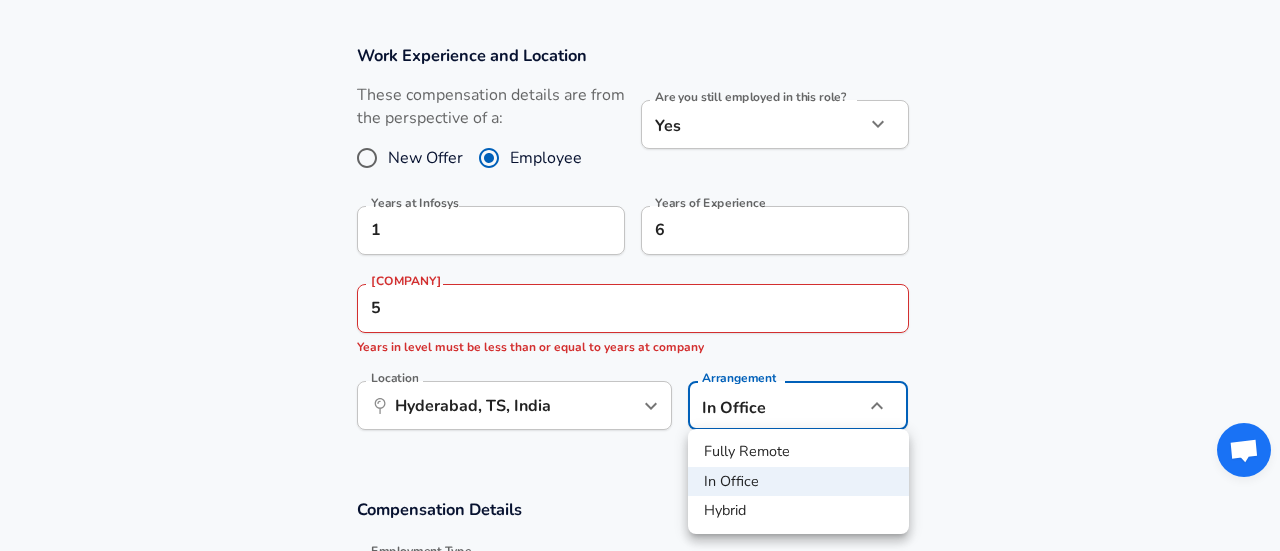 click on "In Office" at bounding box center (798, 482) 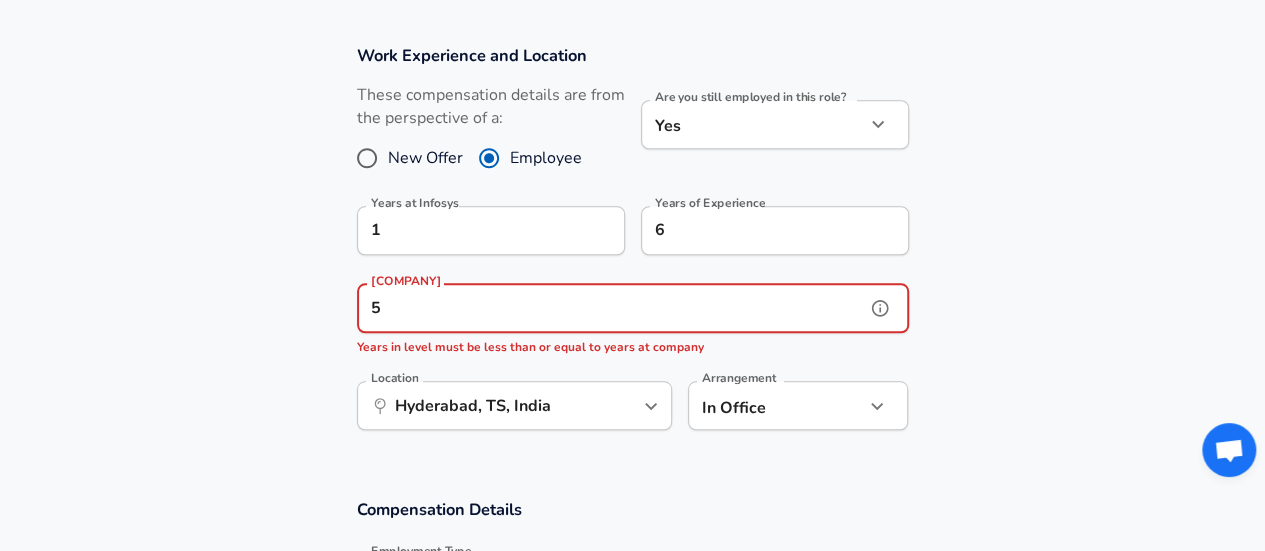 click on "5" at bounding box center [611, 308] 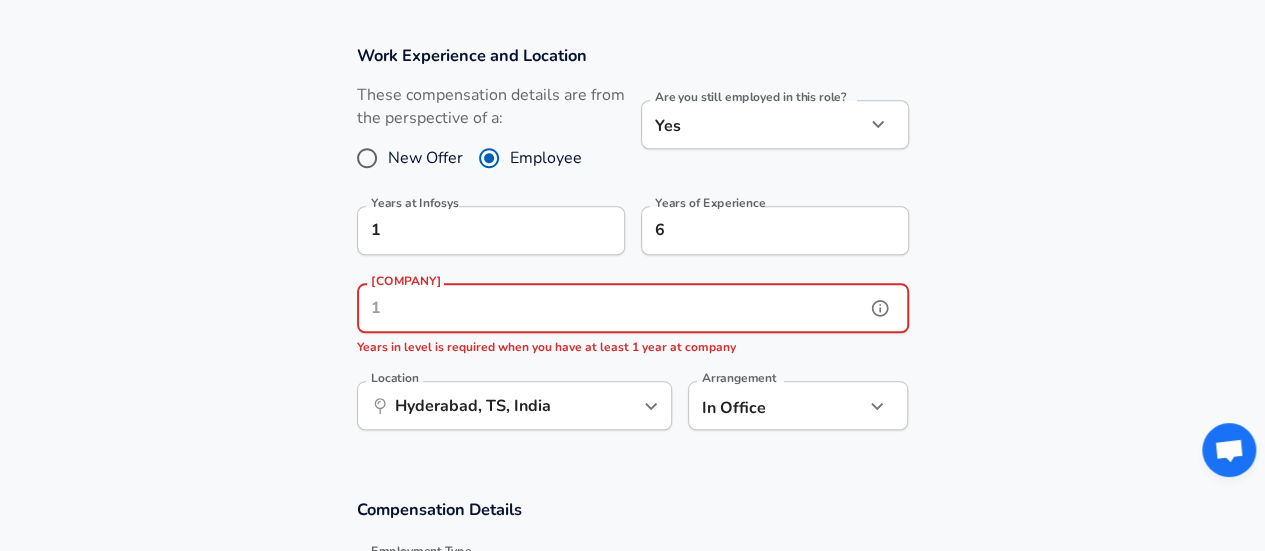 type on "5" 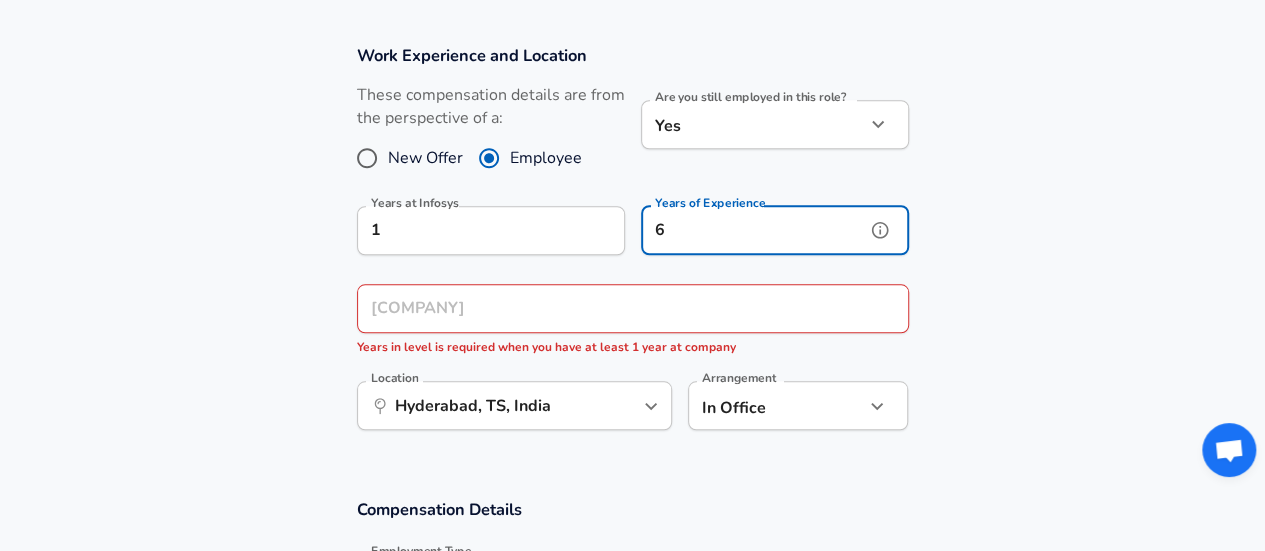 click on "6" at bounding box center (753, 230) 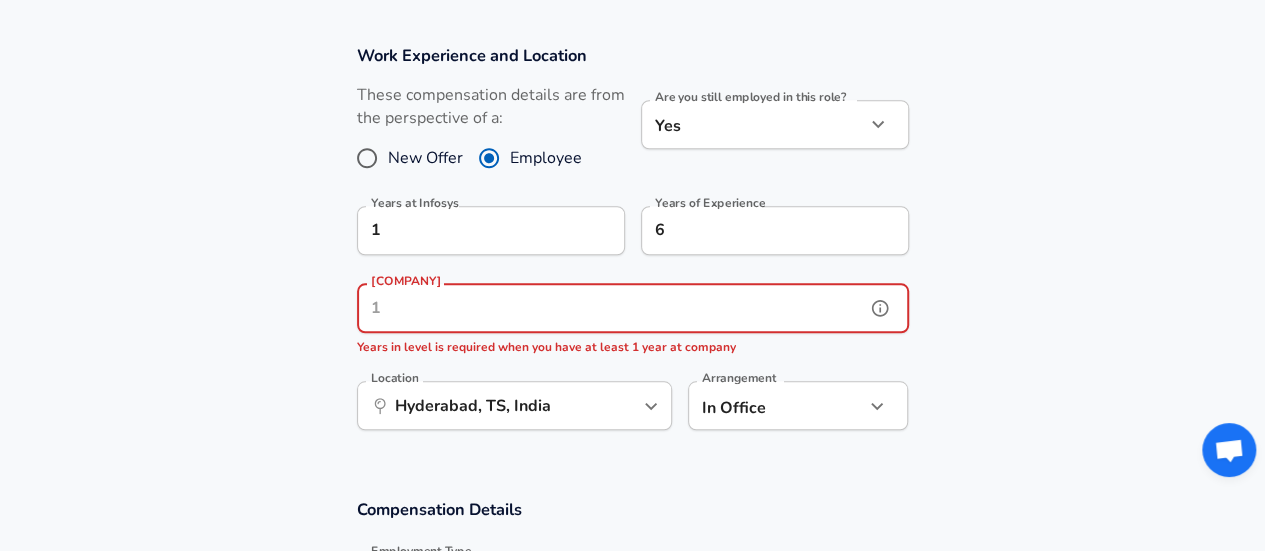 click on "[COMPANY]" at bounding box center (611, 308) 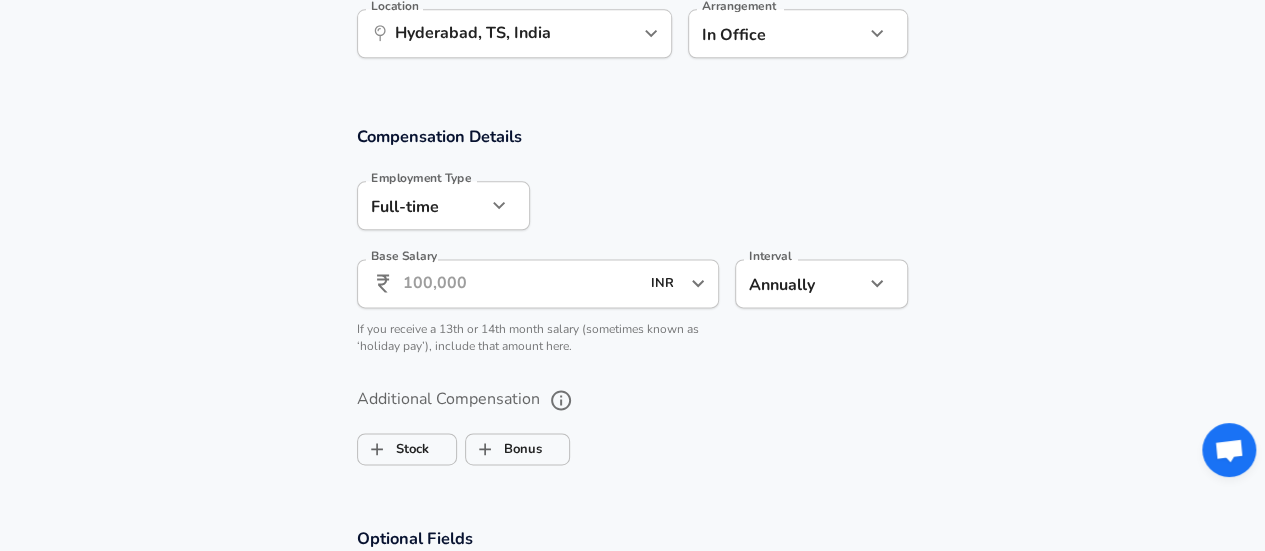 scroll, scrollTop: 1194, scrollLeft: 0, axis: vertical 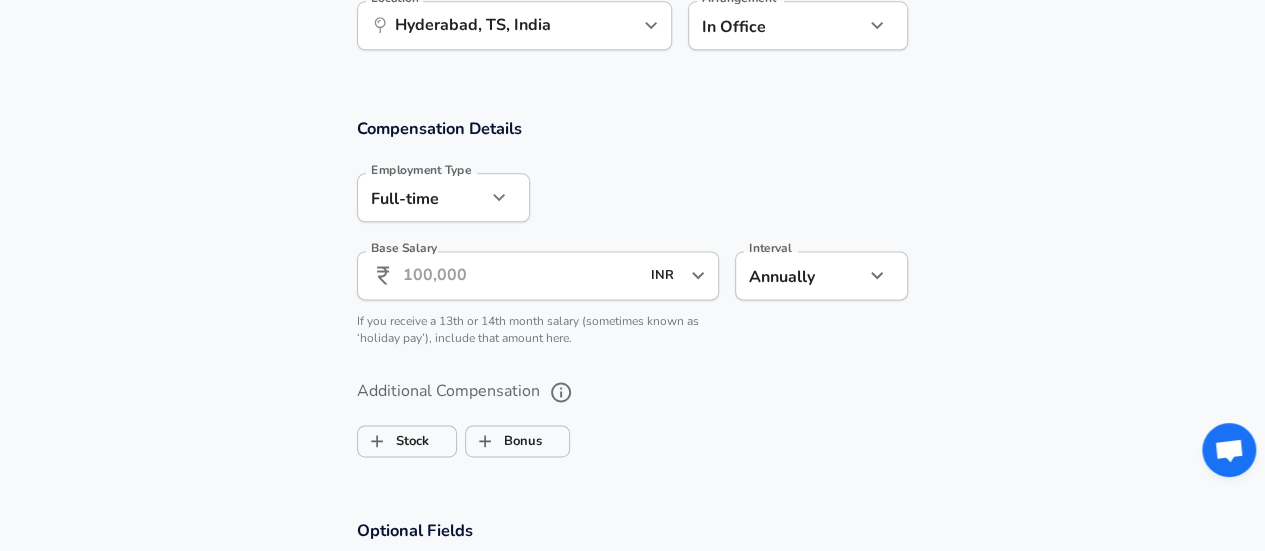 type on "1" 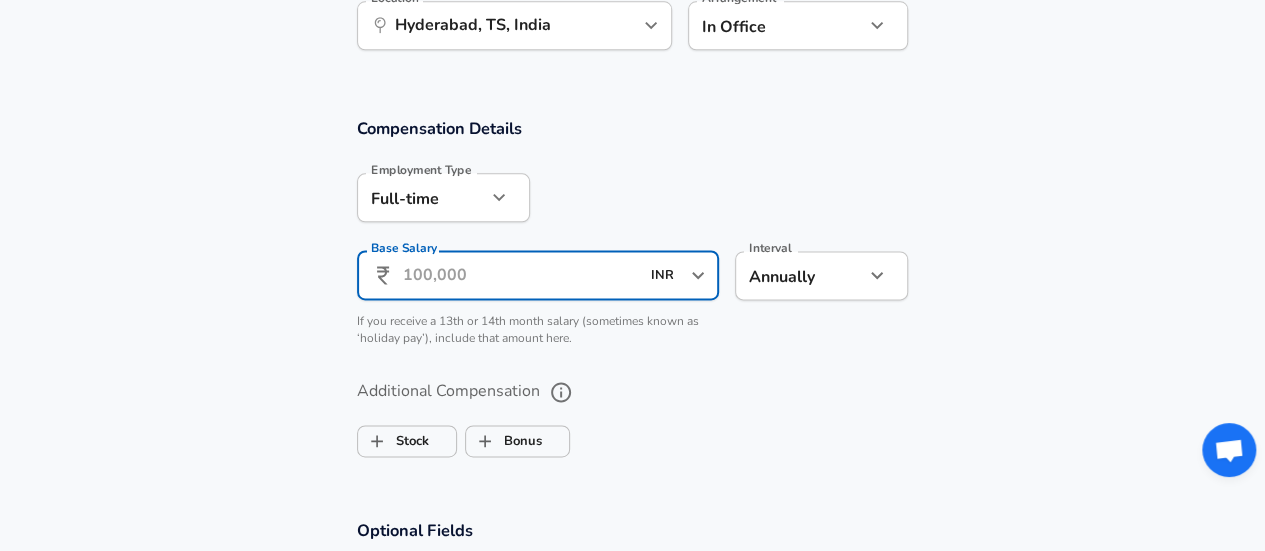 click on "Base Salary" at bounding box center [521, 275] 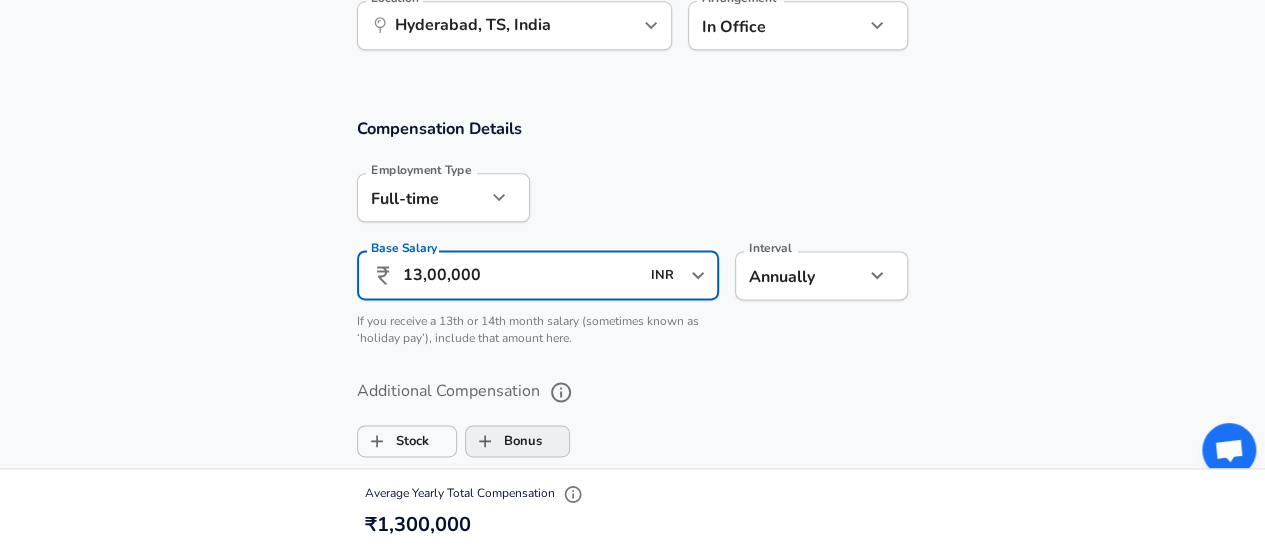 type on "13,00,000" 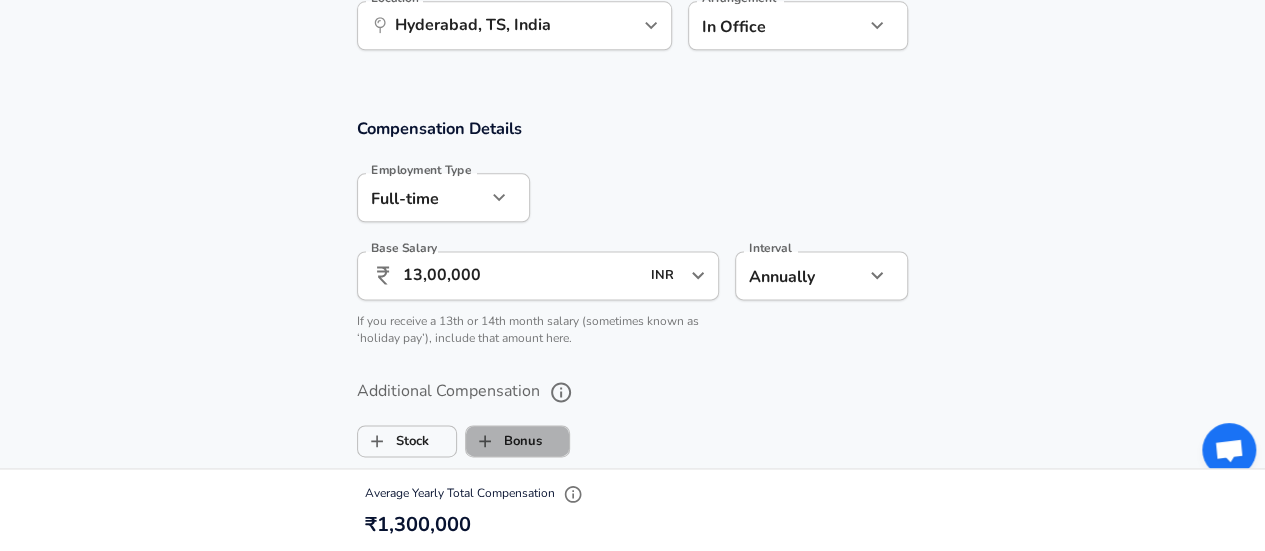 click on "Bonus" at bounding box center (504, 441) 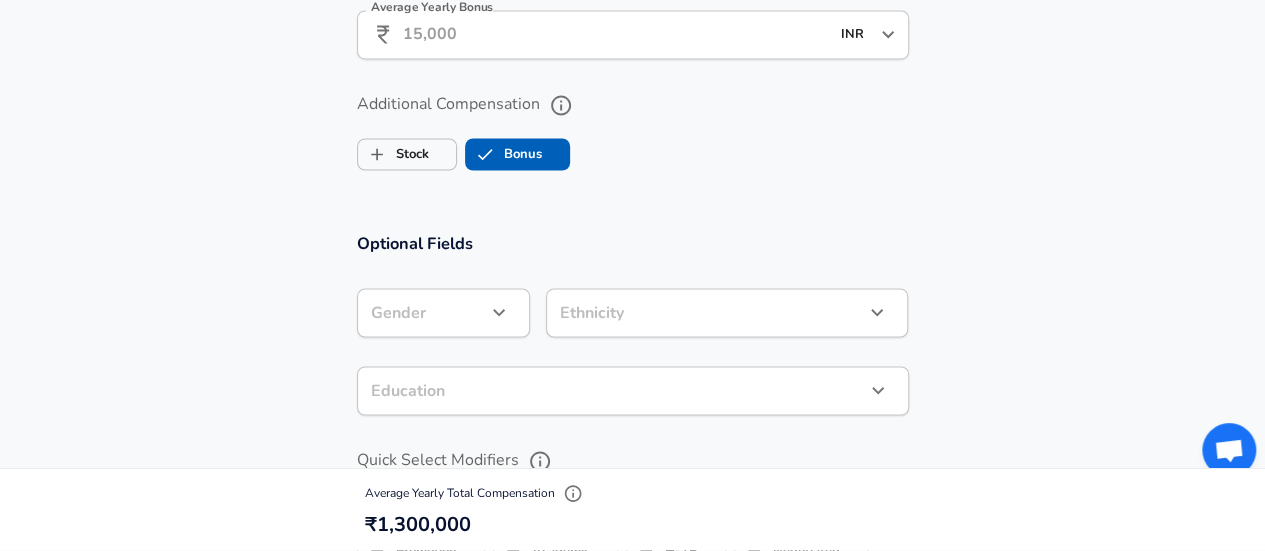 scroll, scrollTop: 1631, scrollLeft: 0, axis: vertical 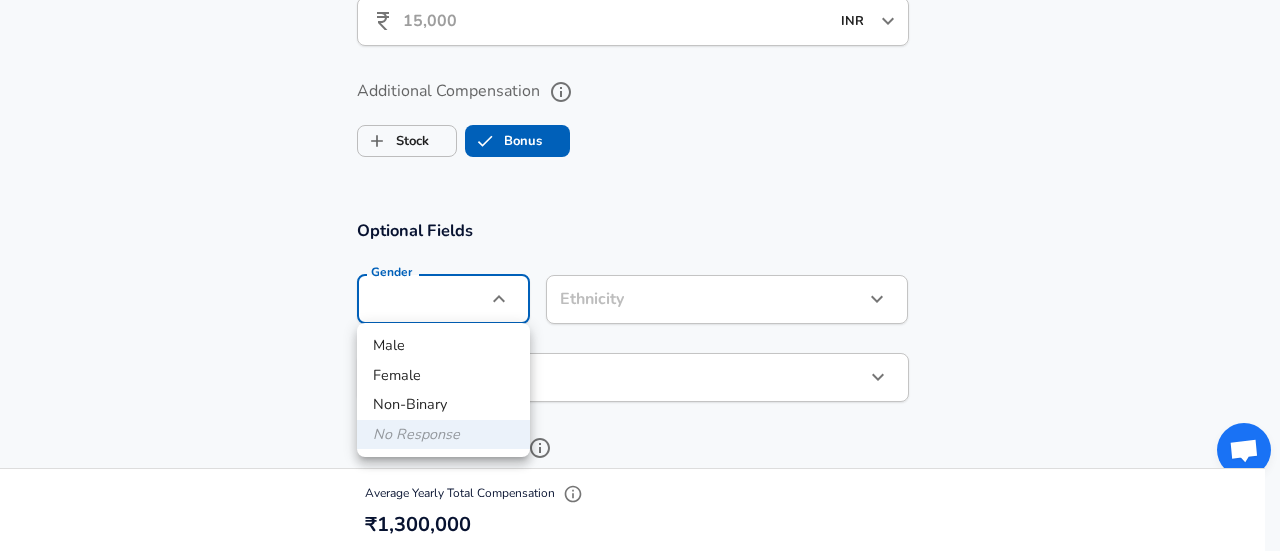click on "[LEVEL]" at bounding box center [640, -1356] 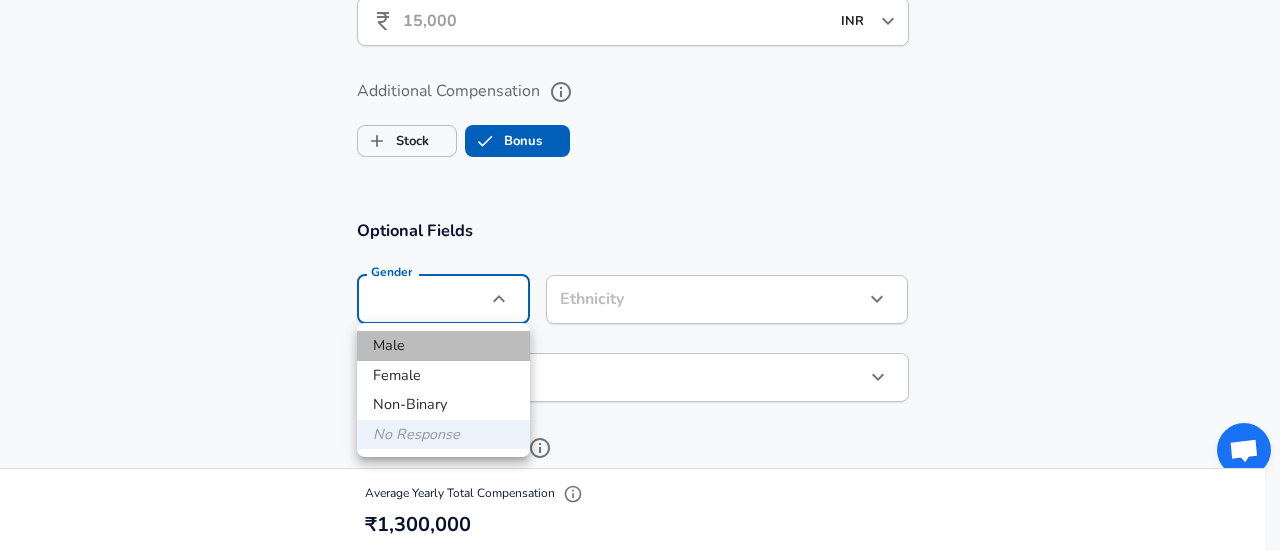 click on "Male" at bounding box center (443, 346) 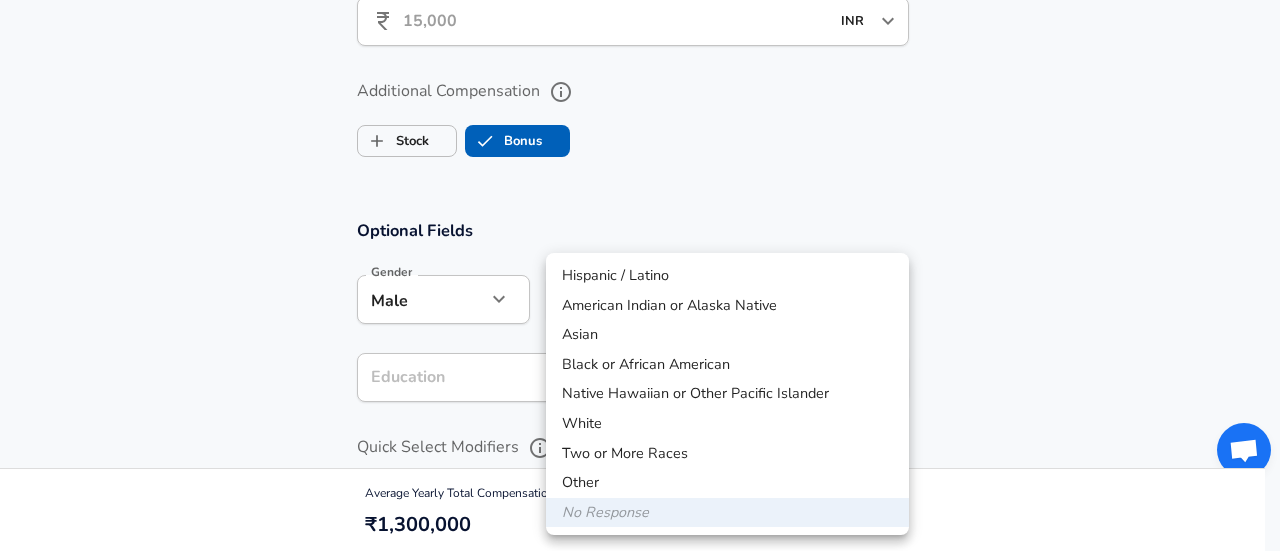 click on "[LEVEL]" at bounding box center [640, -1356] 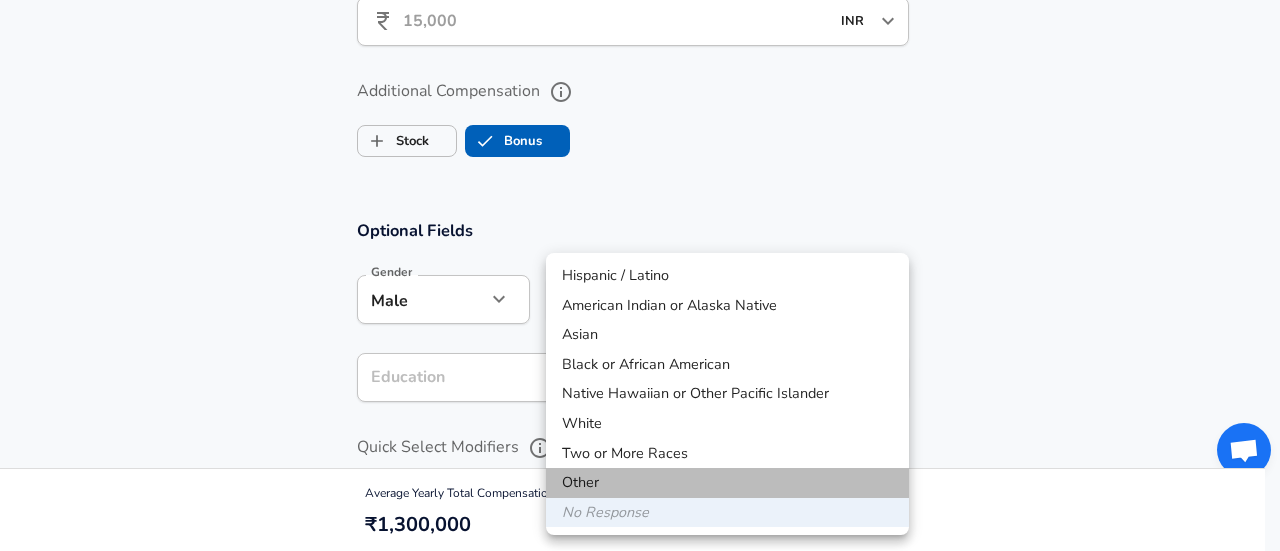 click on "Other" at bounding box center [727, 483] 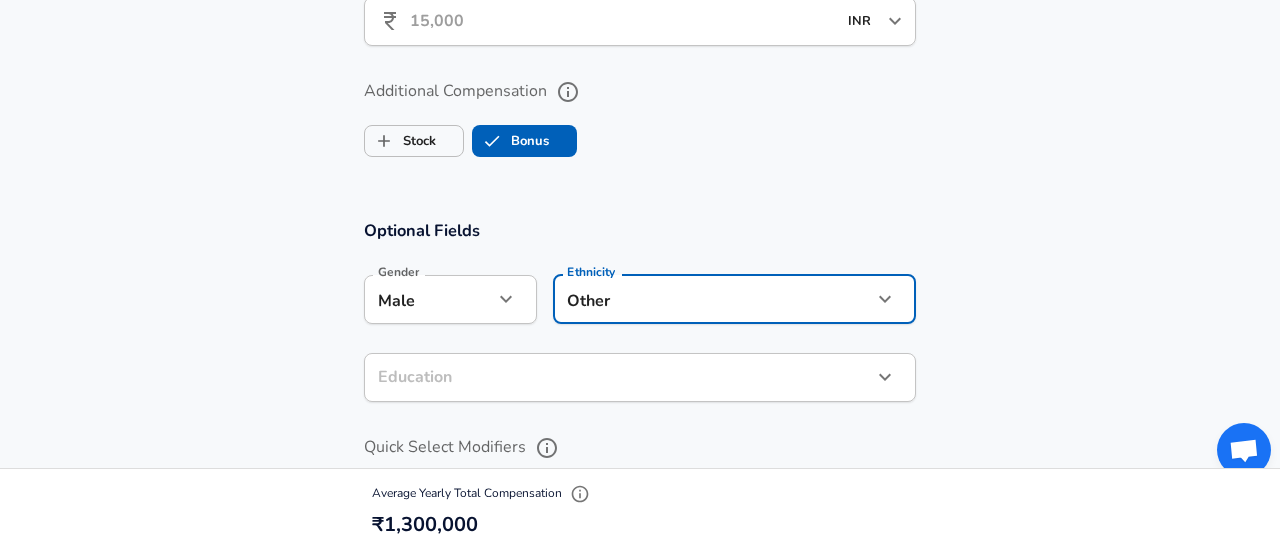 click on "[LEVEL]" at bounding box center (640, -1356) 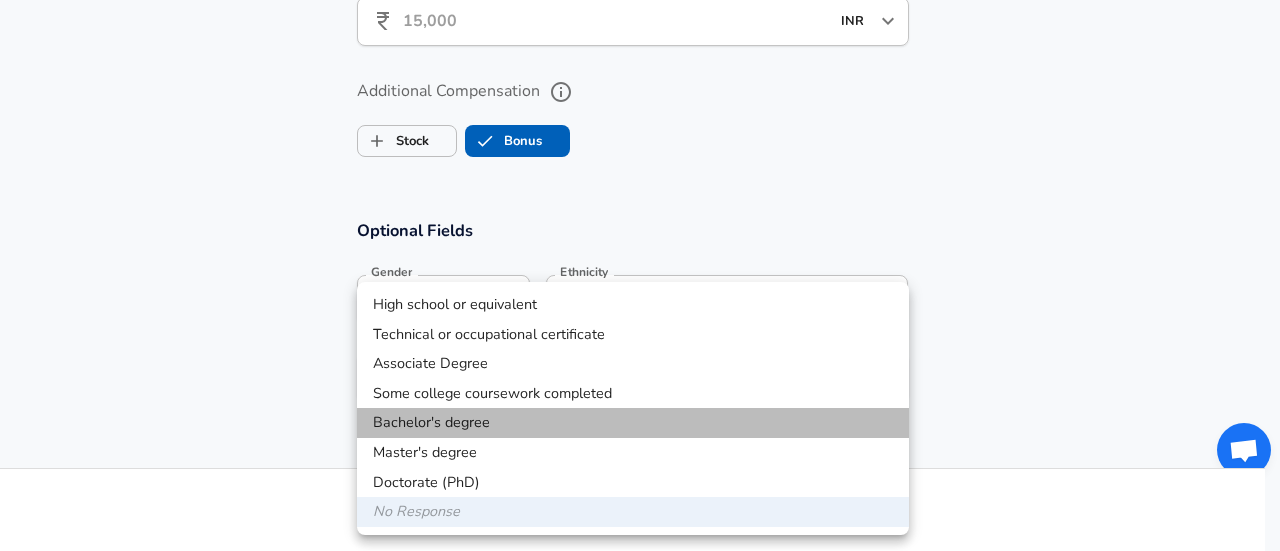 click on "Bachelor's degree" at bounding box center (633, 423) 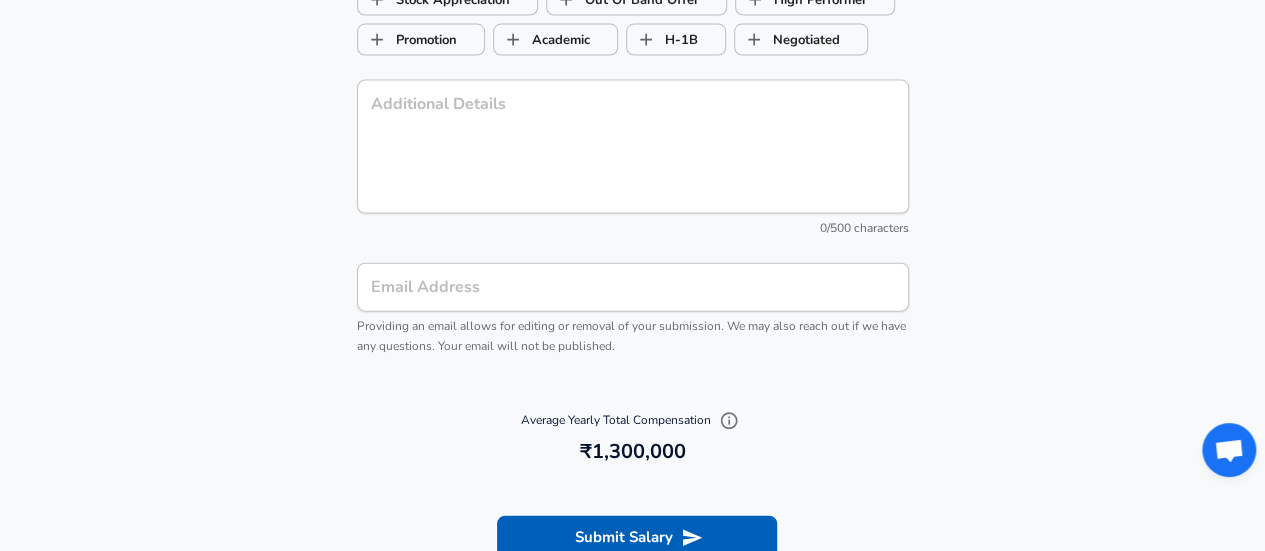 scroll, scrollTop: 2129, scrollLeft: 0, axis: vertical 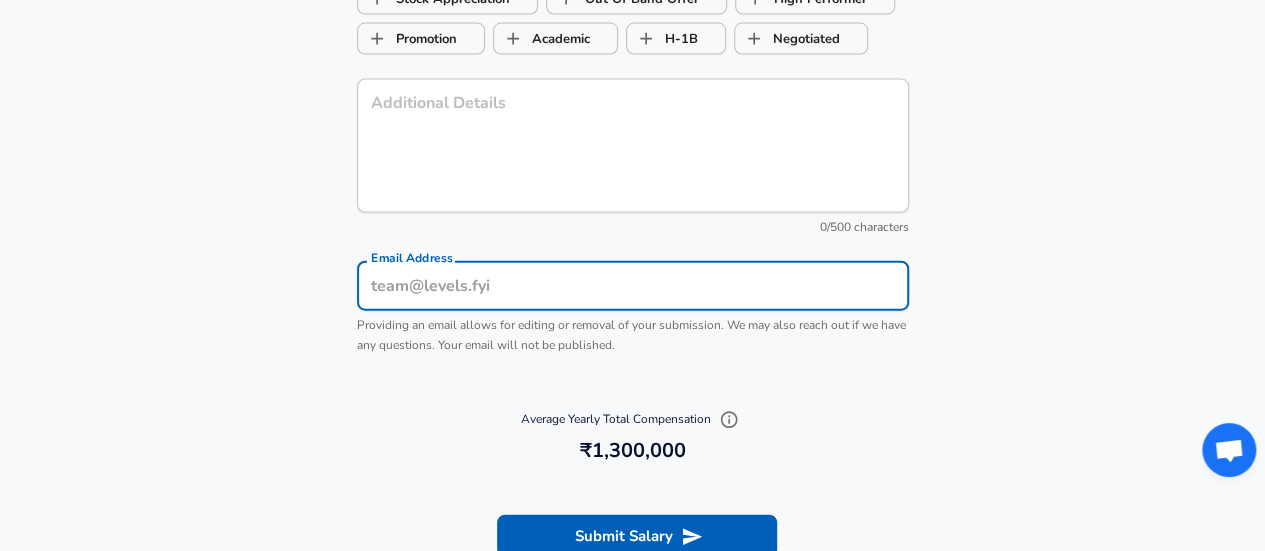 click on "Email Address" at bounding box center (633, 286) 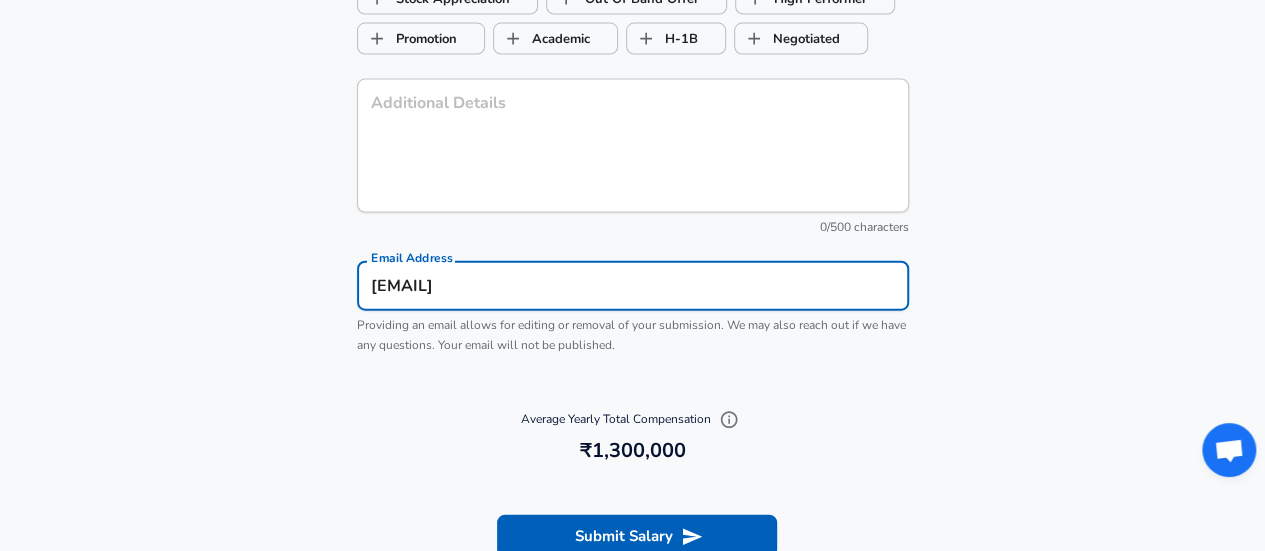 type on "Two or More Races" 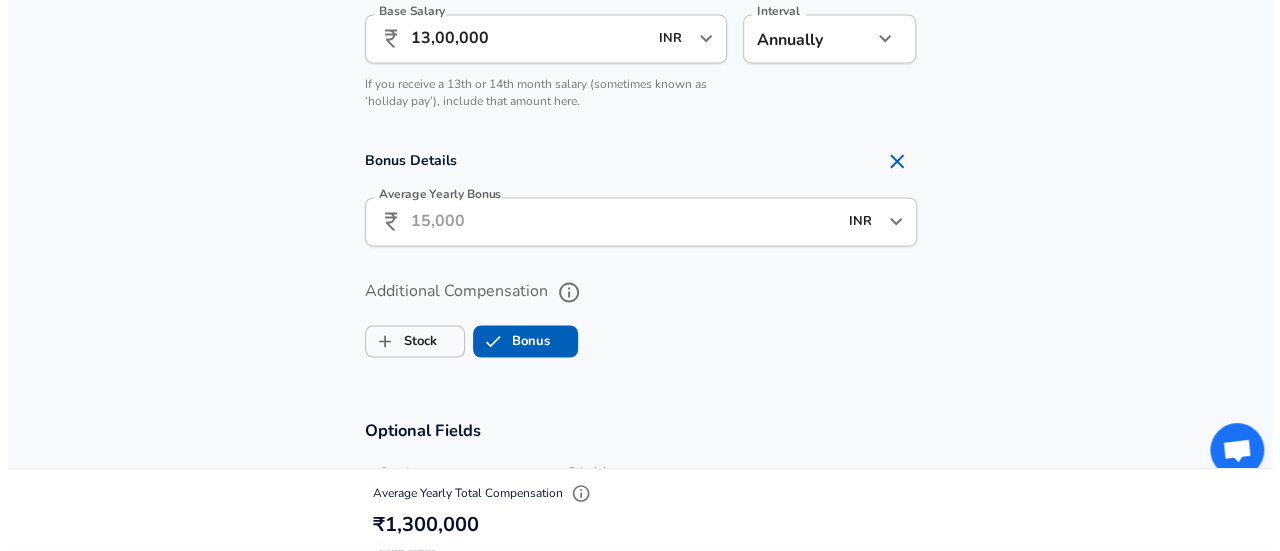 scroll, scrollTop: 2198, scrollLeft: 0, axis: vertical 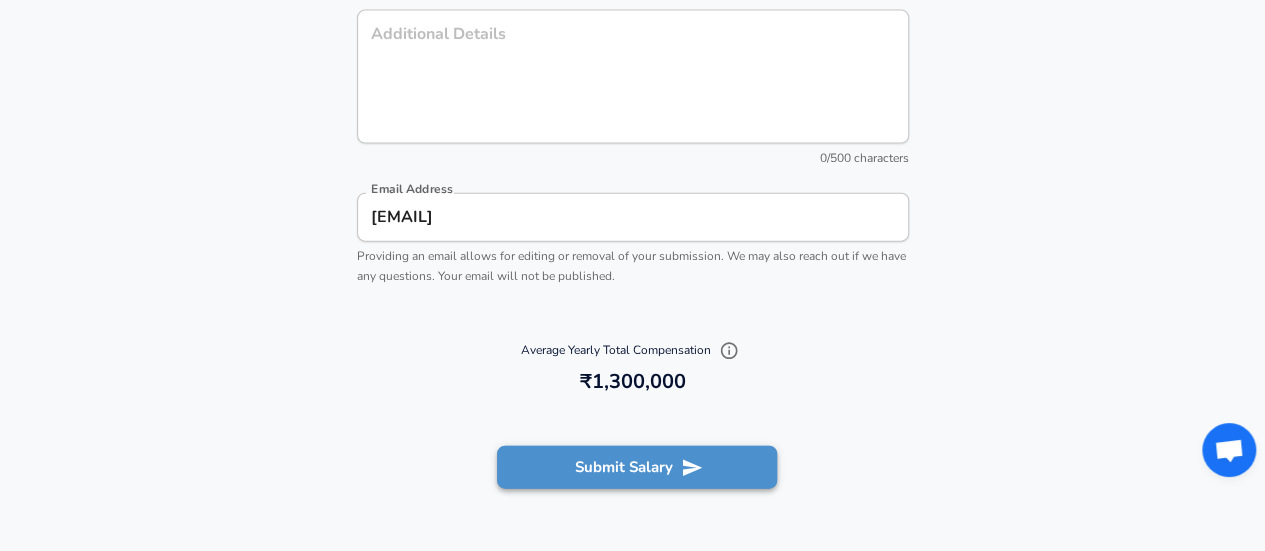 click on "Submit Salary" at bounding box center [637, 467] 